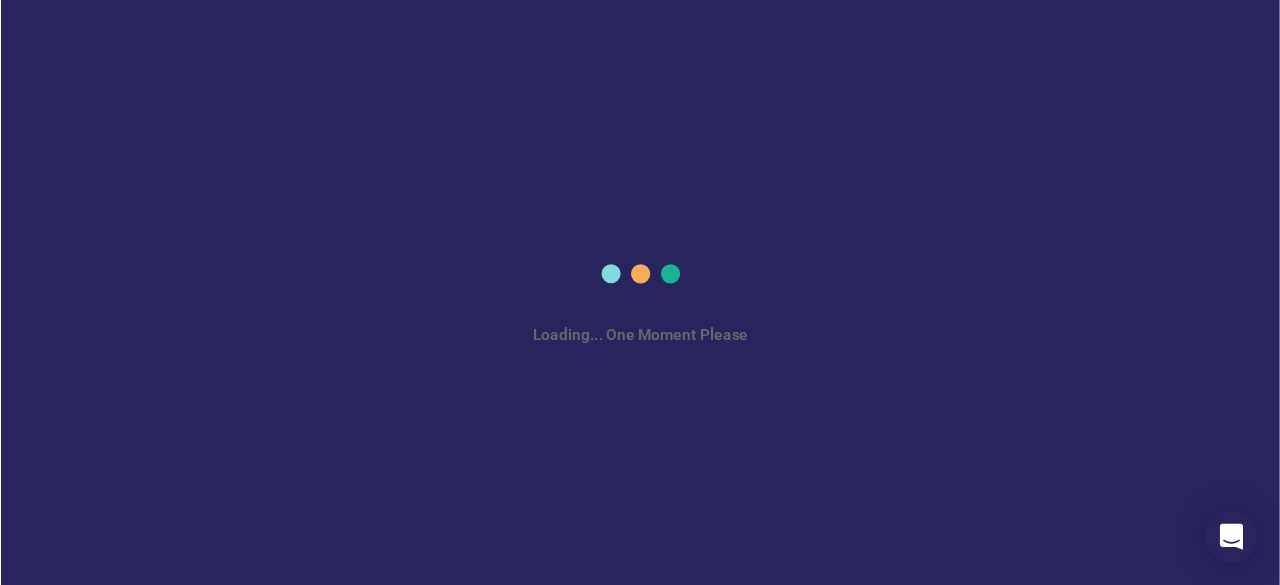 scroll, scrollTop: 0, scrollLeft: 0, axis: both 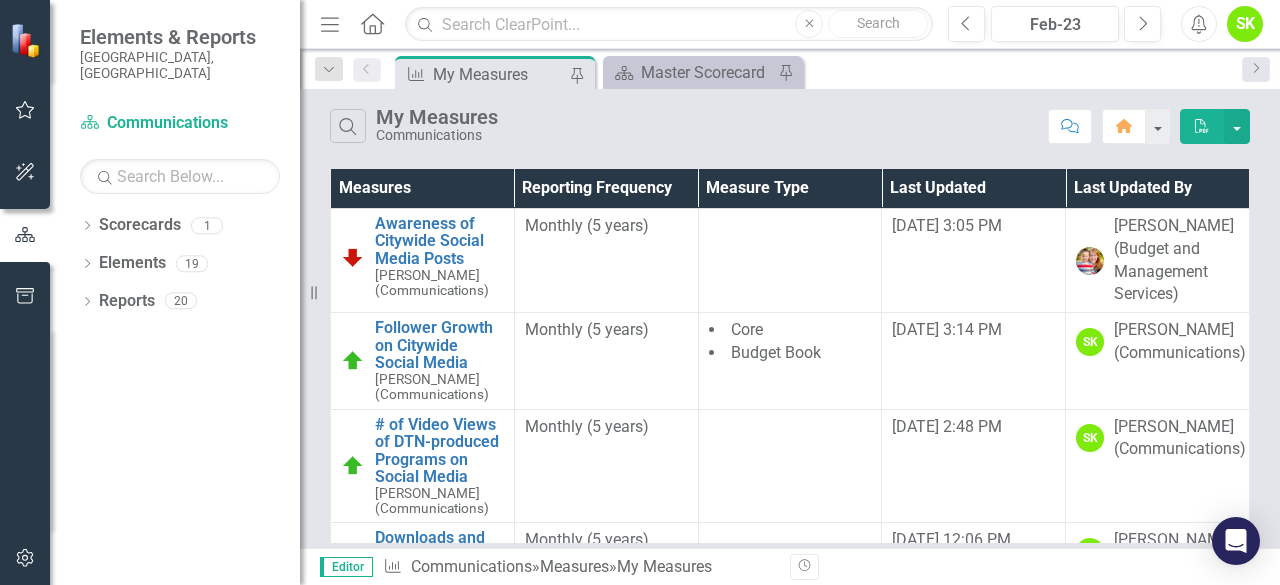 drag, startPoint x: 609, startPoint y: 5, endPoint x: 720, endPoint y: 104, distance: 148.73466 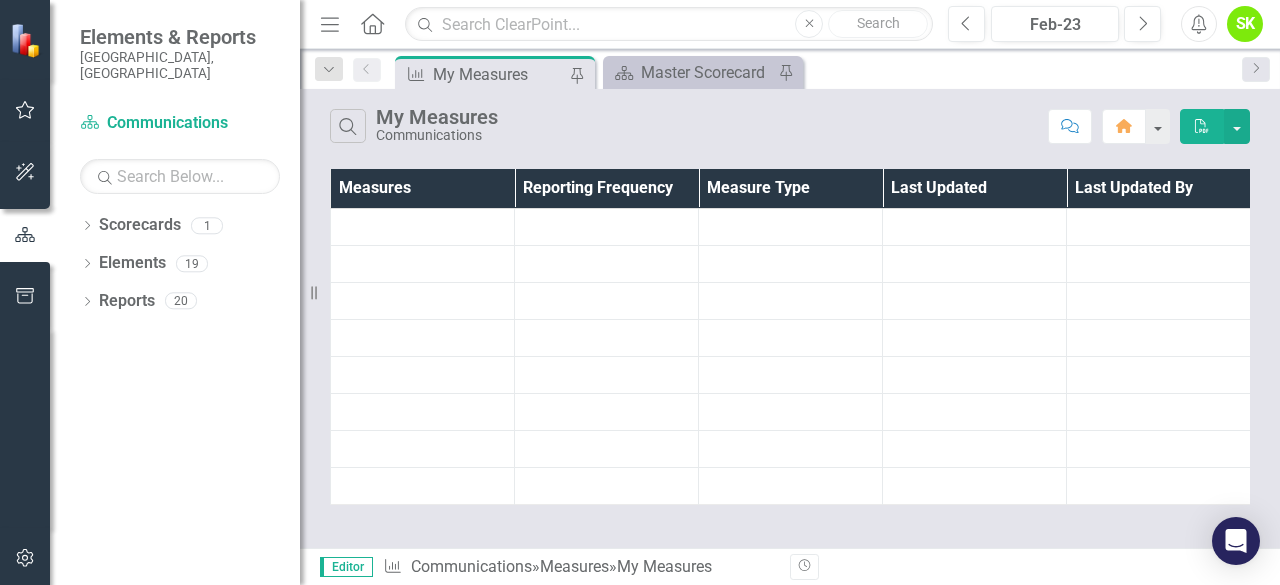 scroll, scrollTop: 0, scrollLeft: 0, axis: both 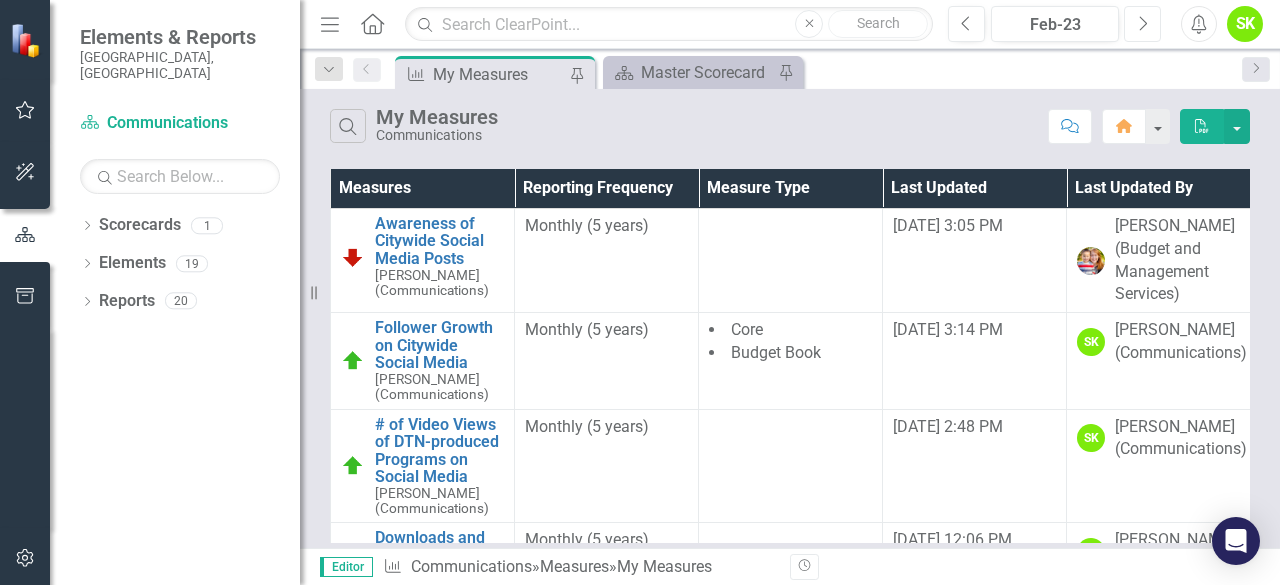 click on "Next" at bounding box center (1142, 24) 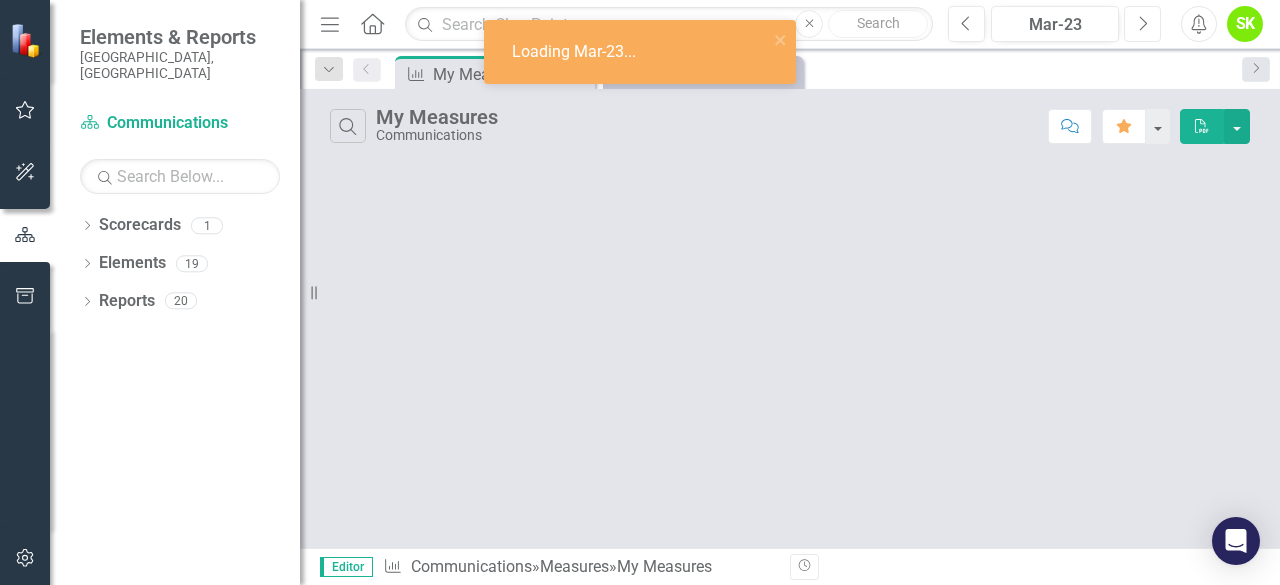 click on "Next" 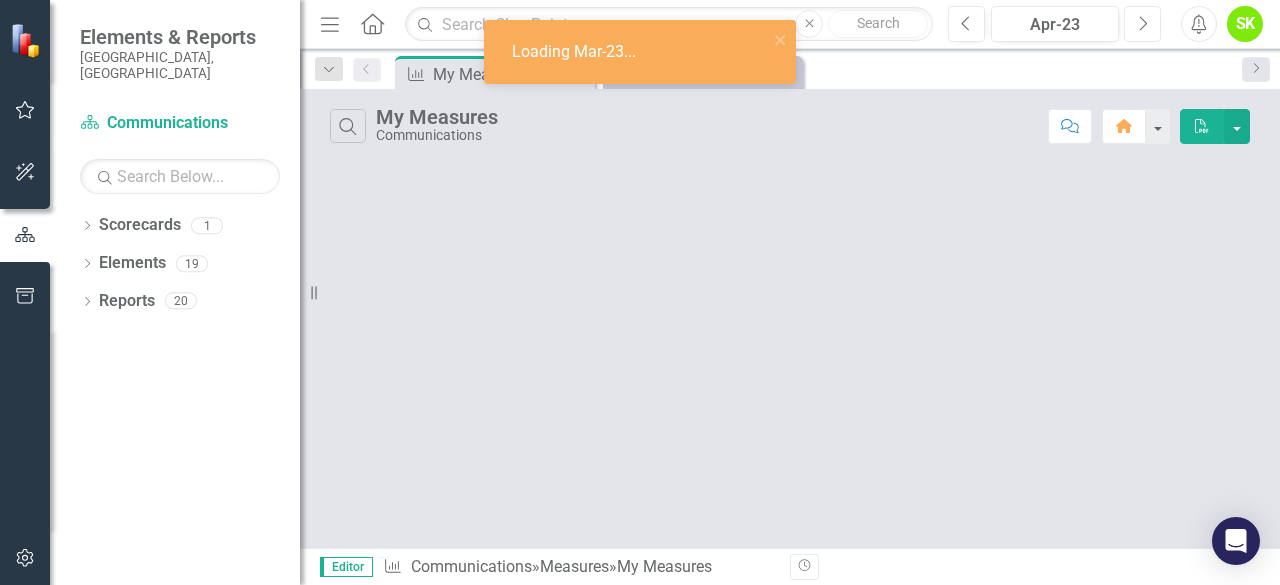 click on "Next" 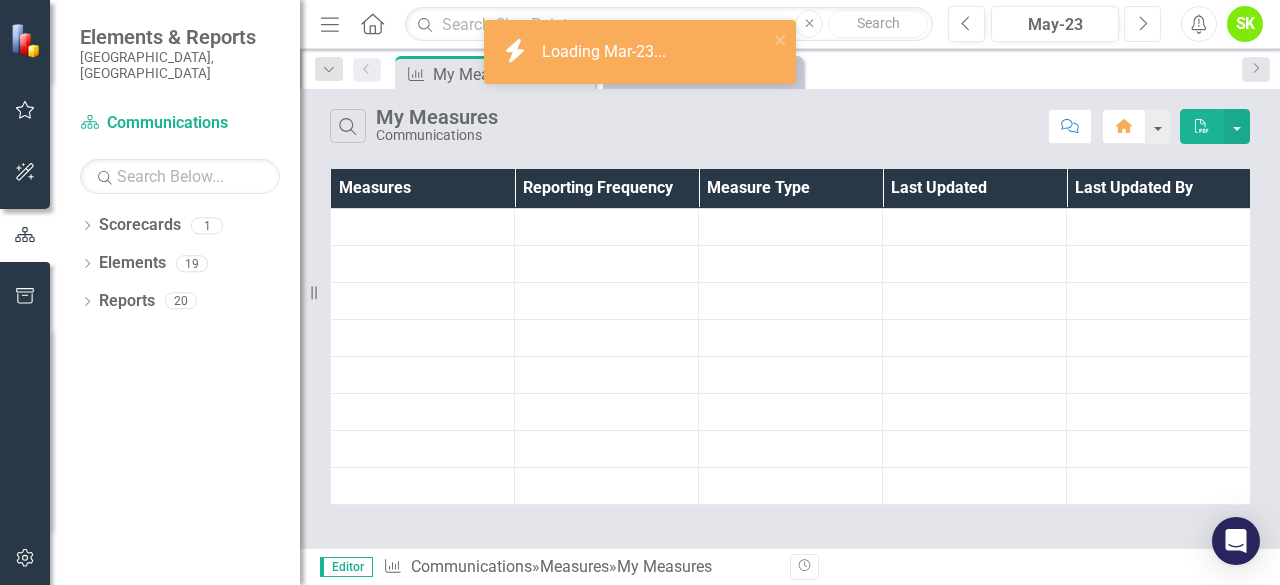 click on "Next" 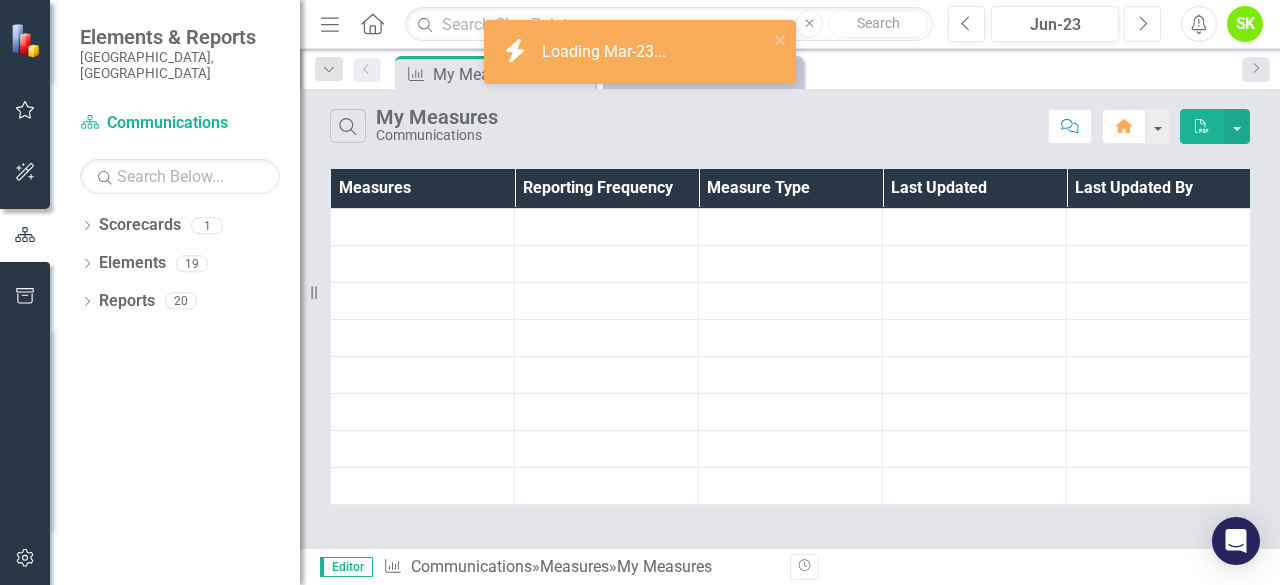 click on "Next" 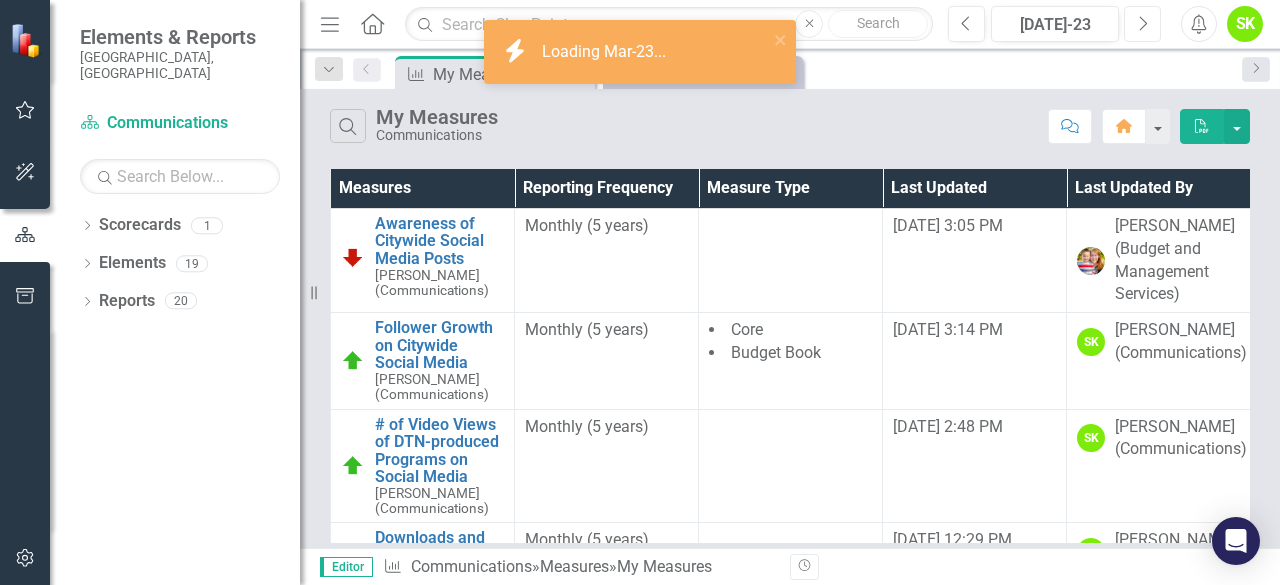 click on "Next" 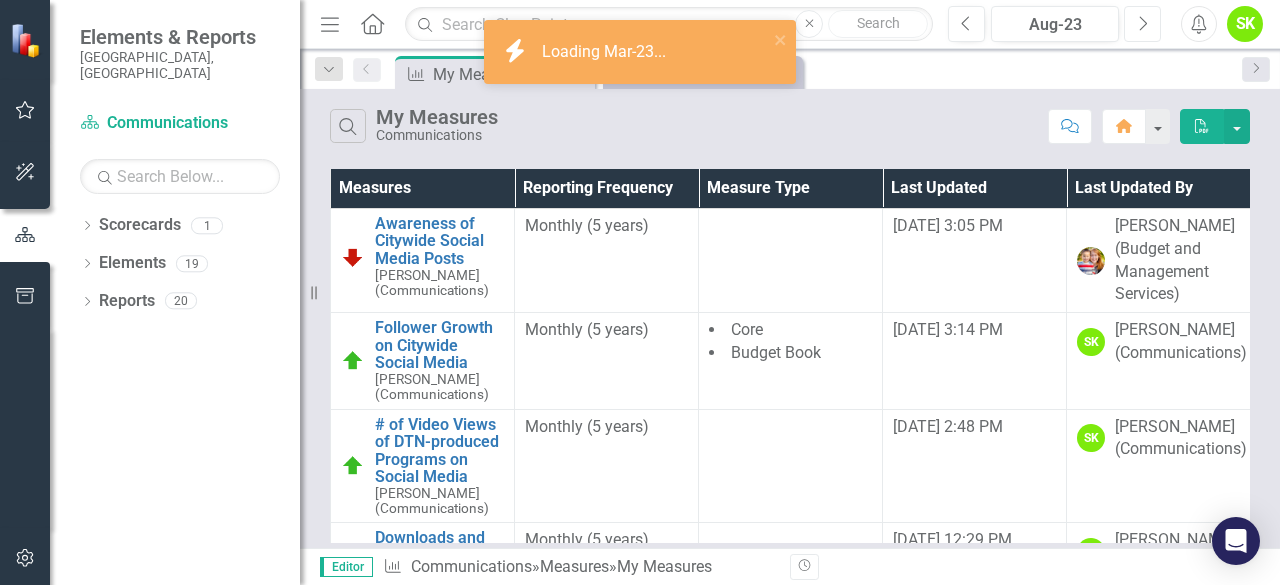 click on "Next" 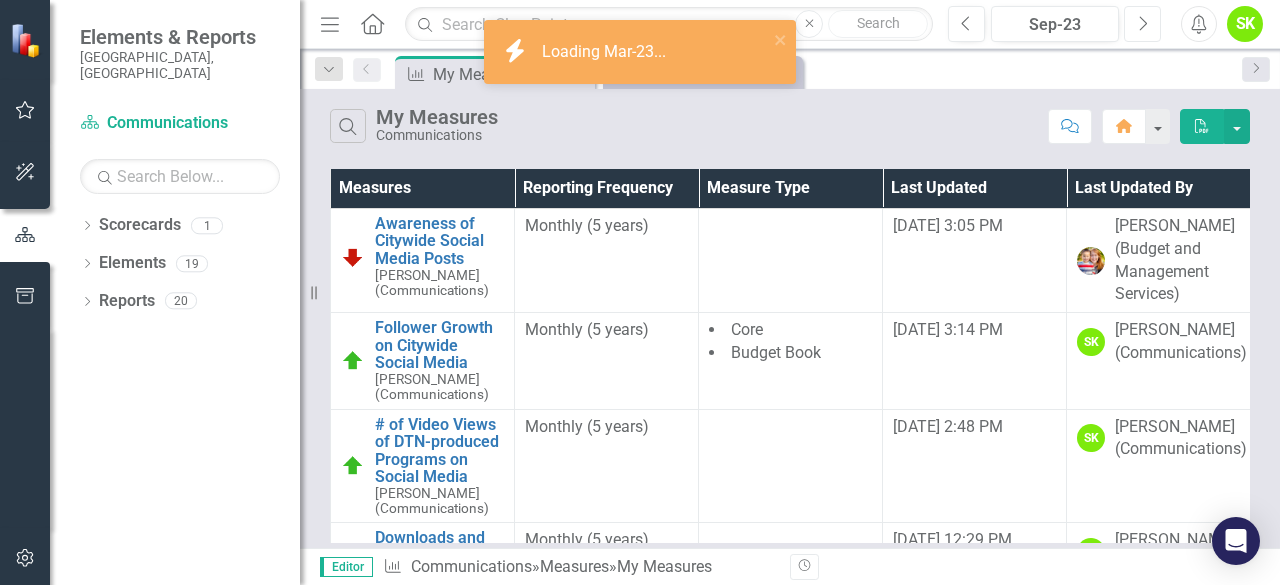 click on "Next" 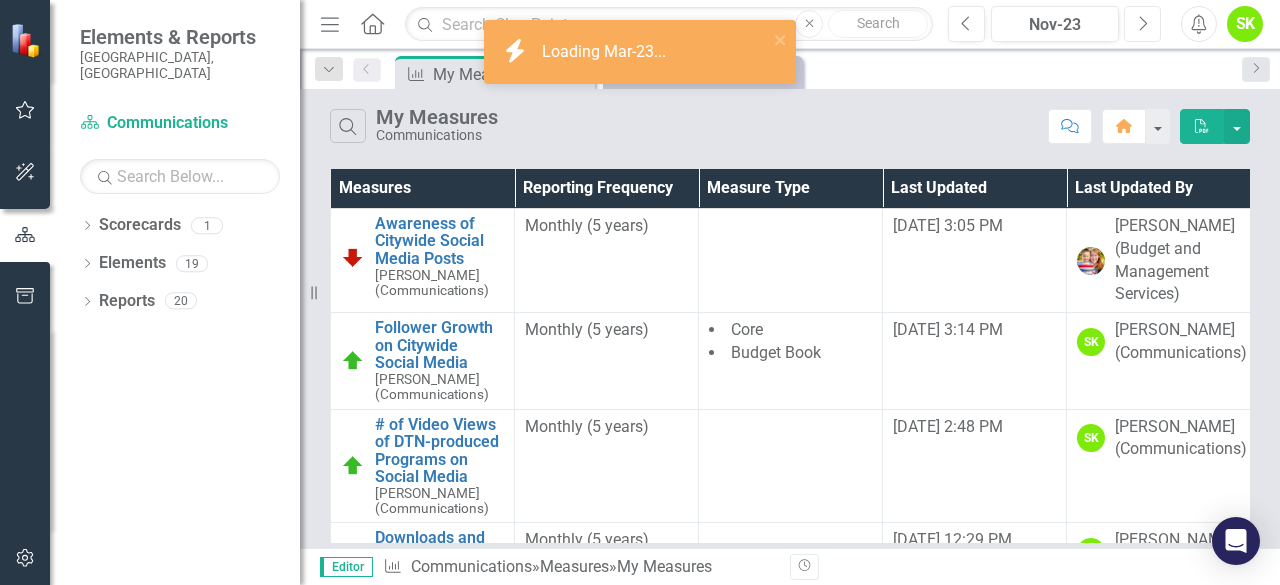 click on "Next" 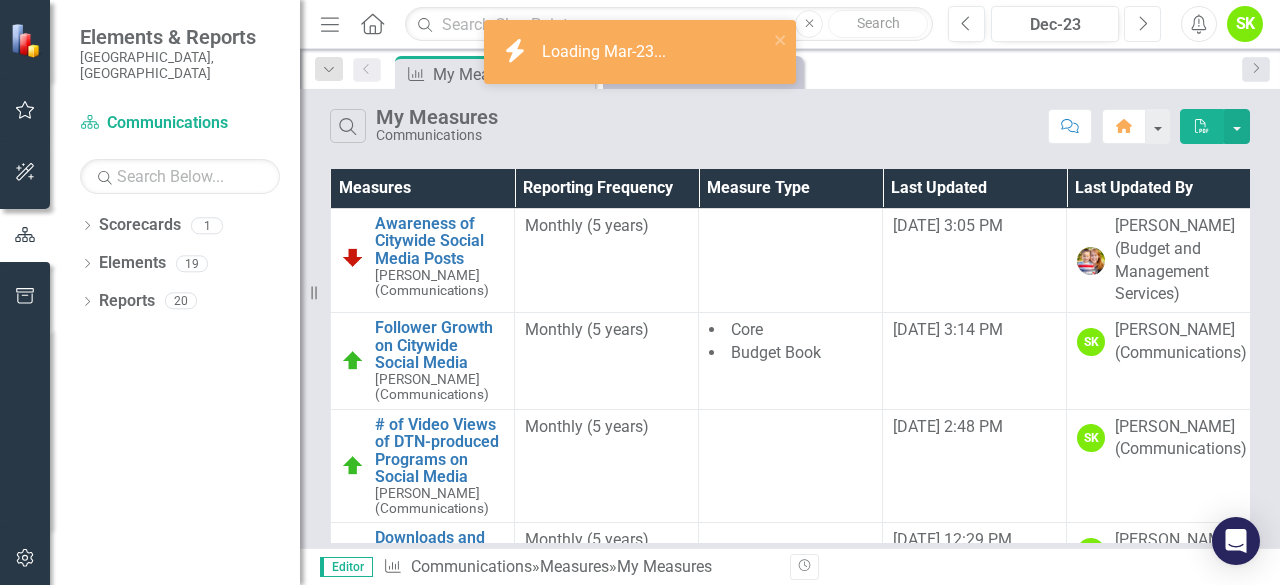 click on "Next" 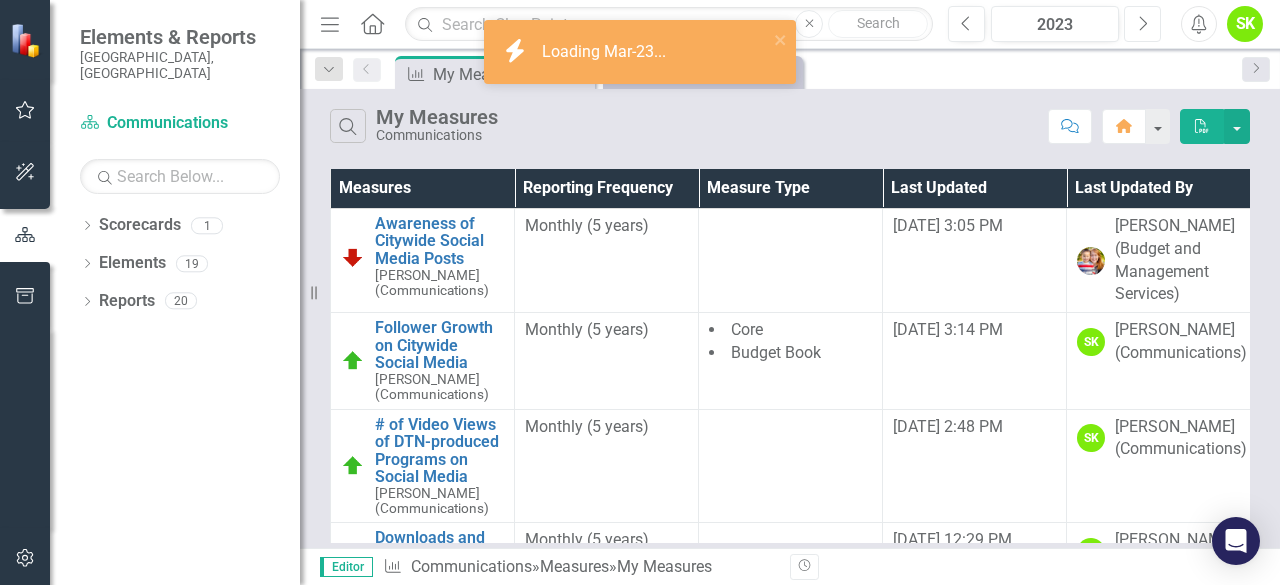 click on "Next" 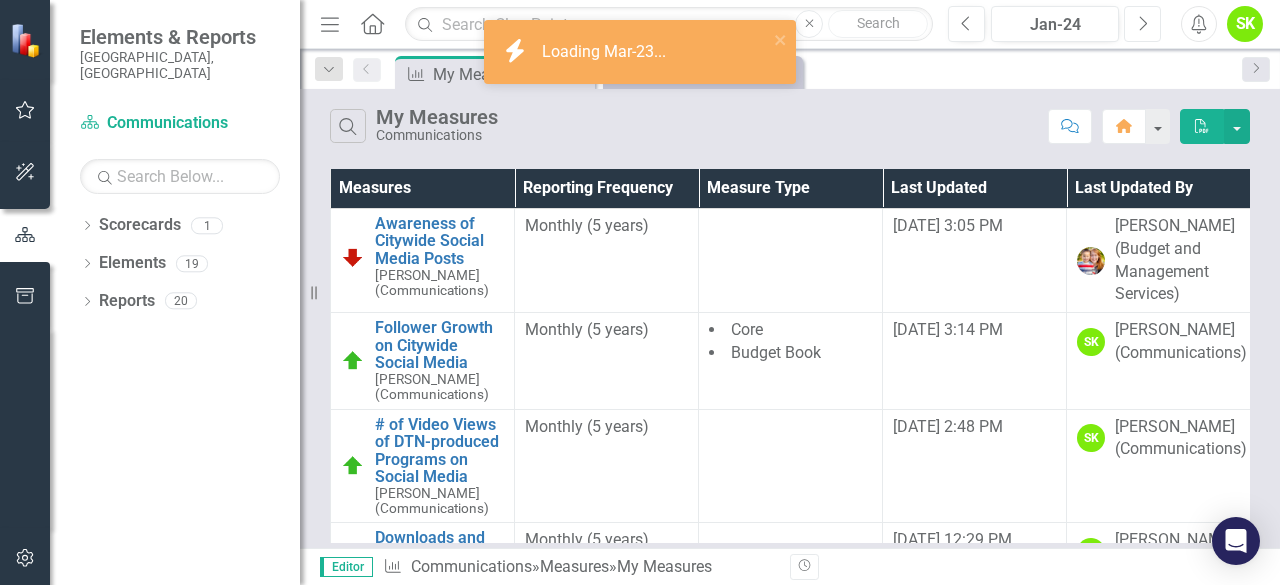 click on "Next" 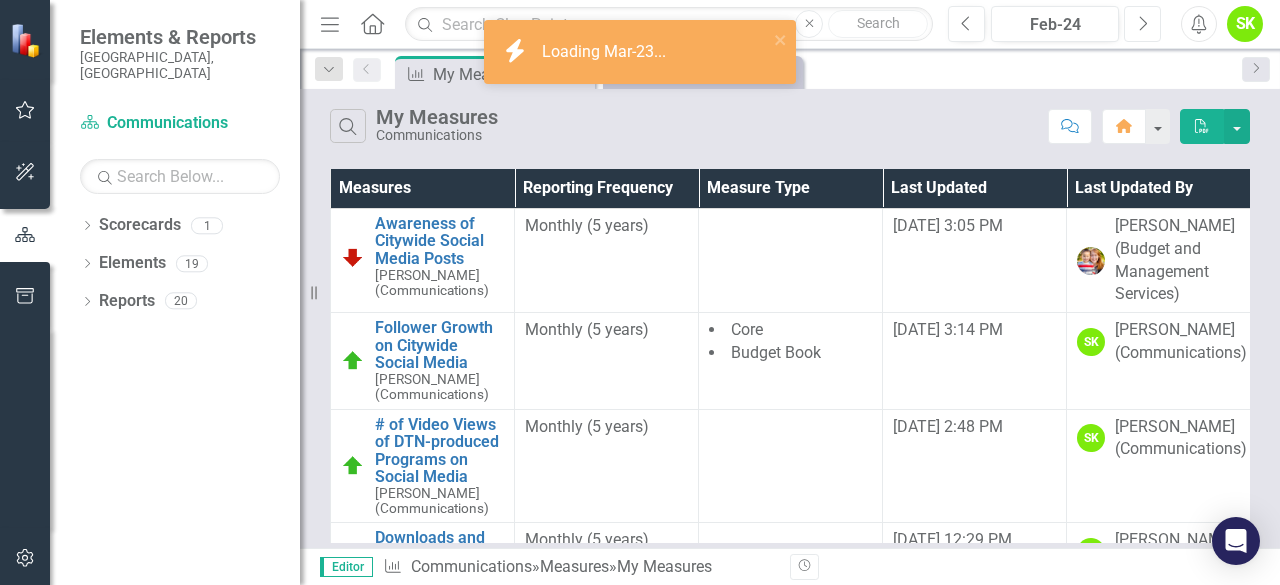 click on "Next" 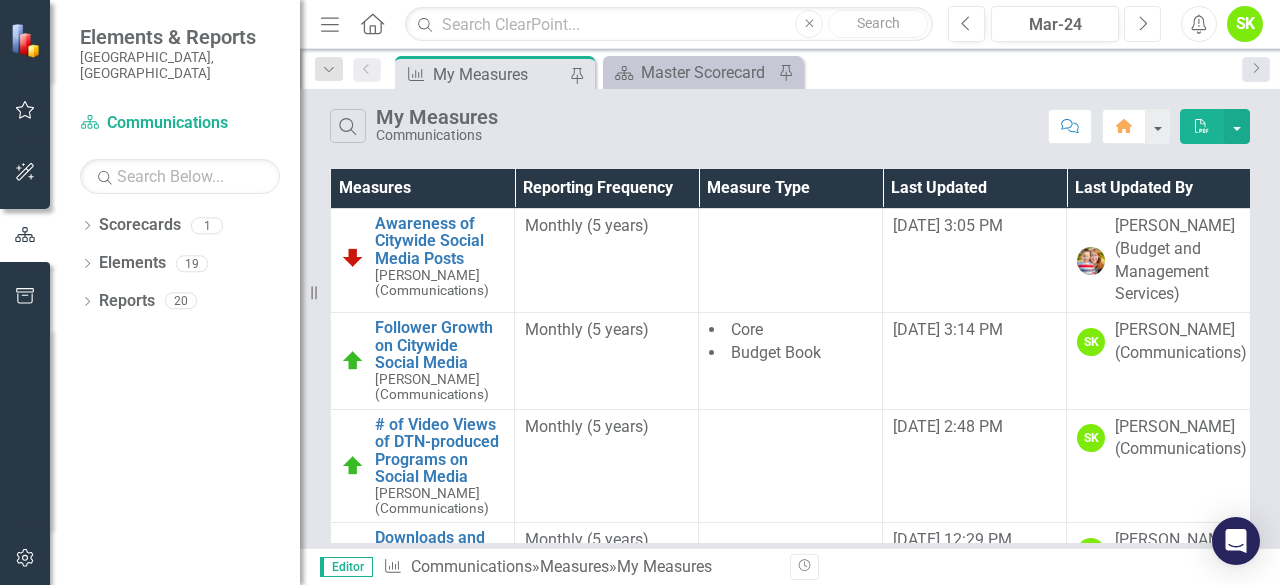 click on "Next" 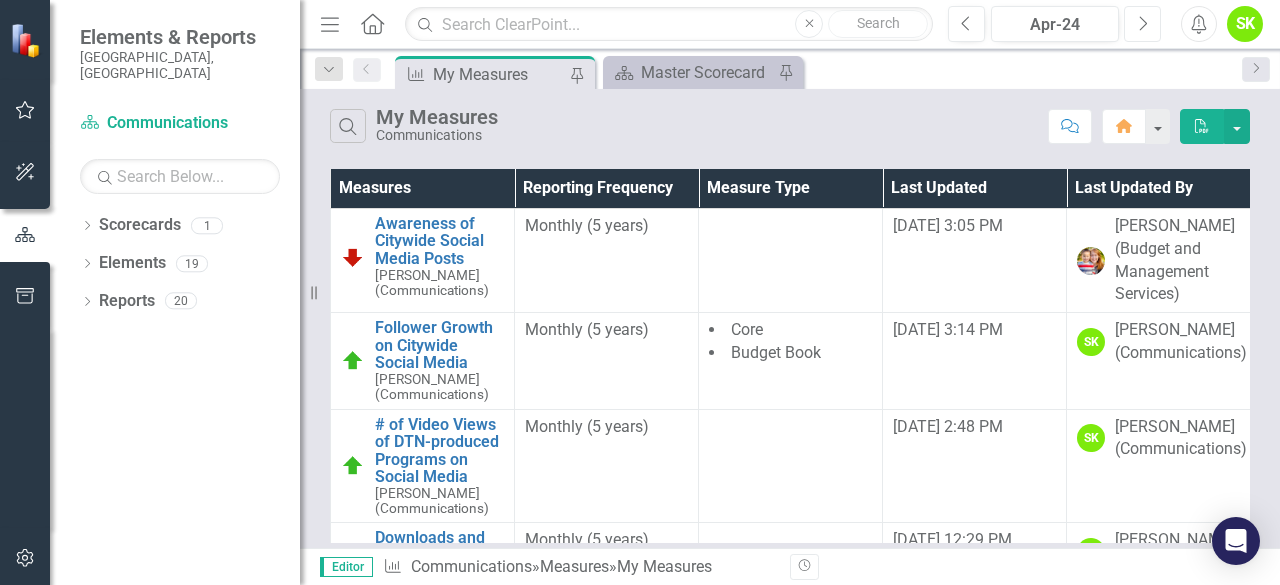 click on "Next" 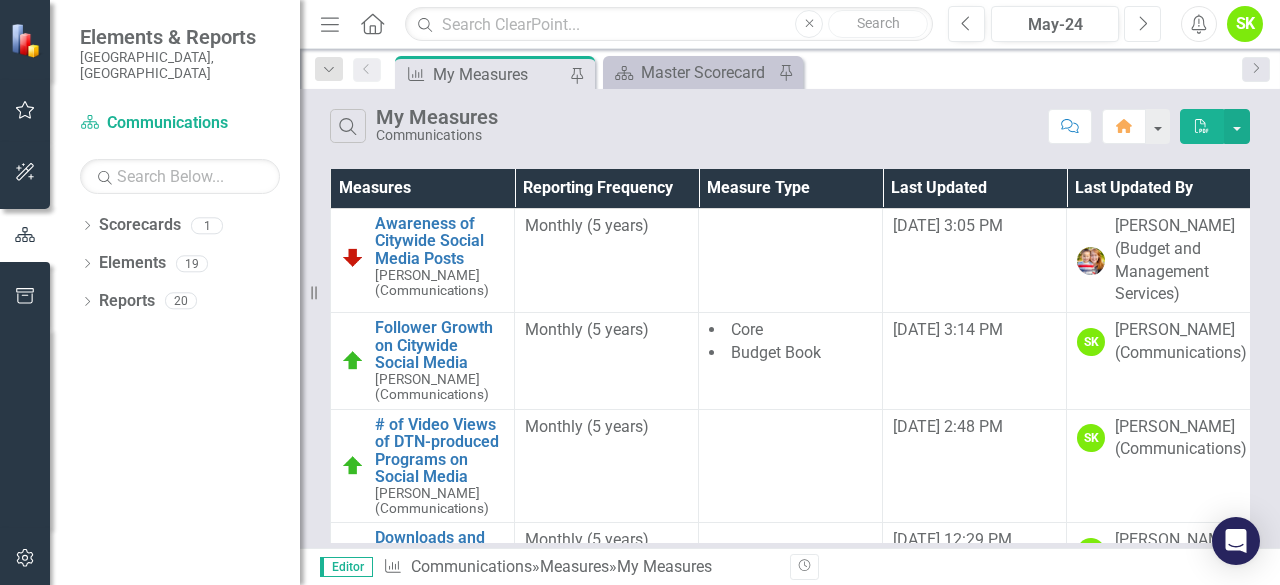 click on "Next" 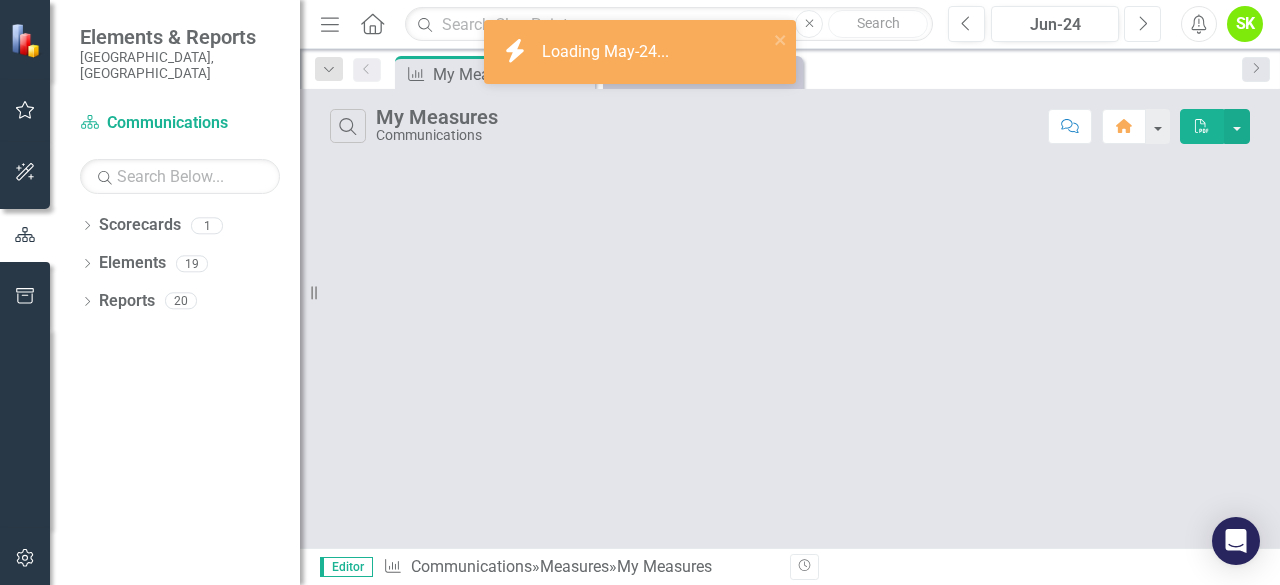 click on "Next" 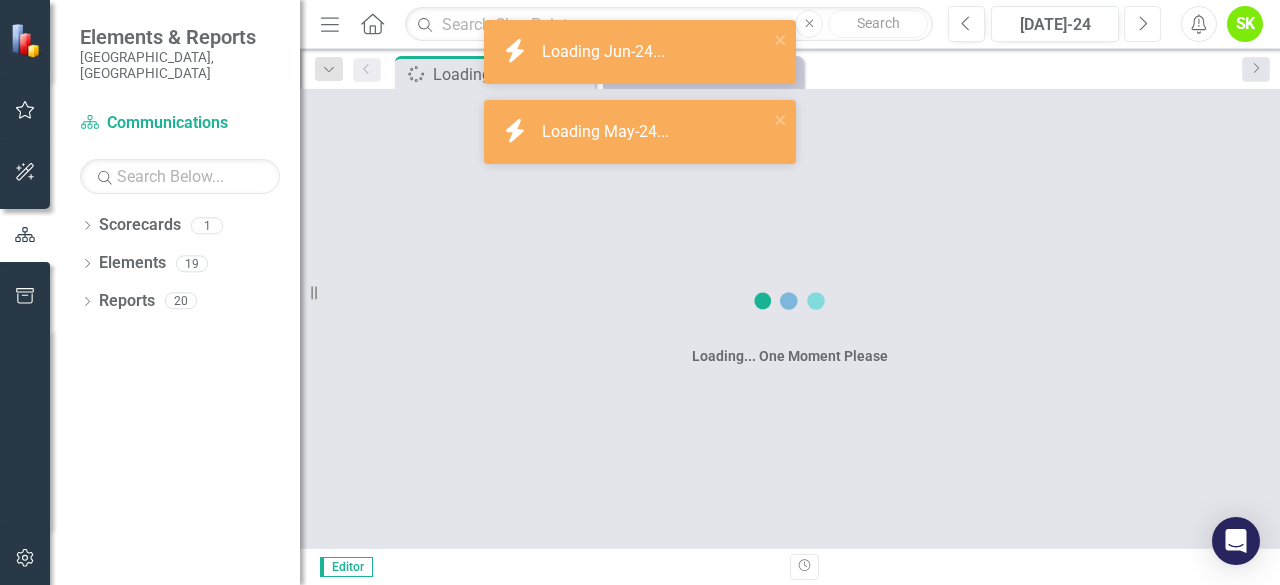 click on "Next" 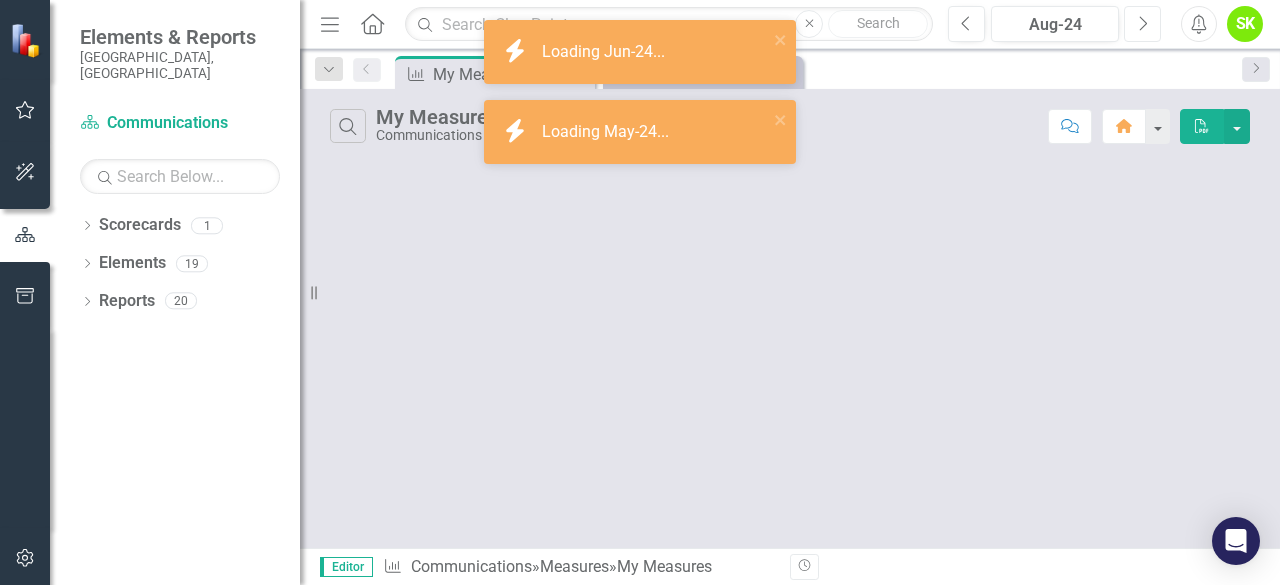 click on "Next" 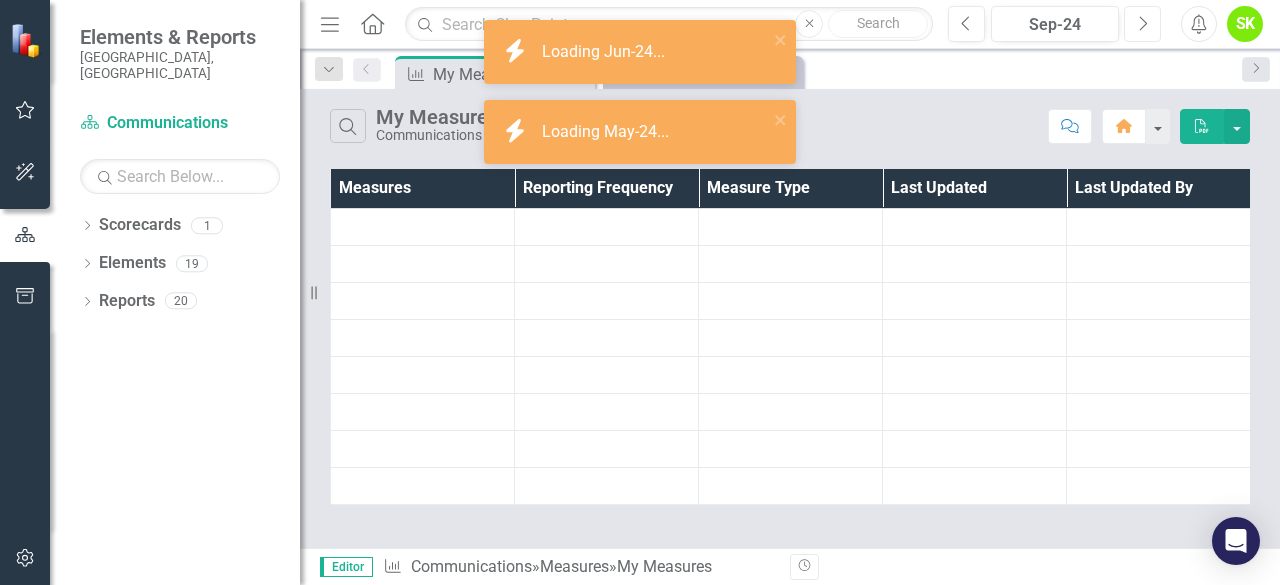 click on "Next" 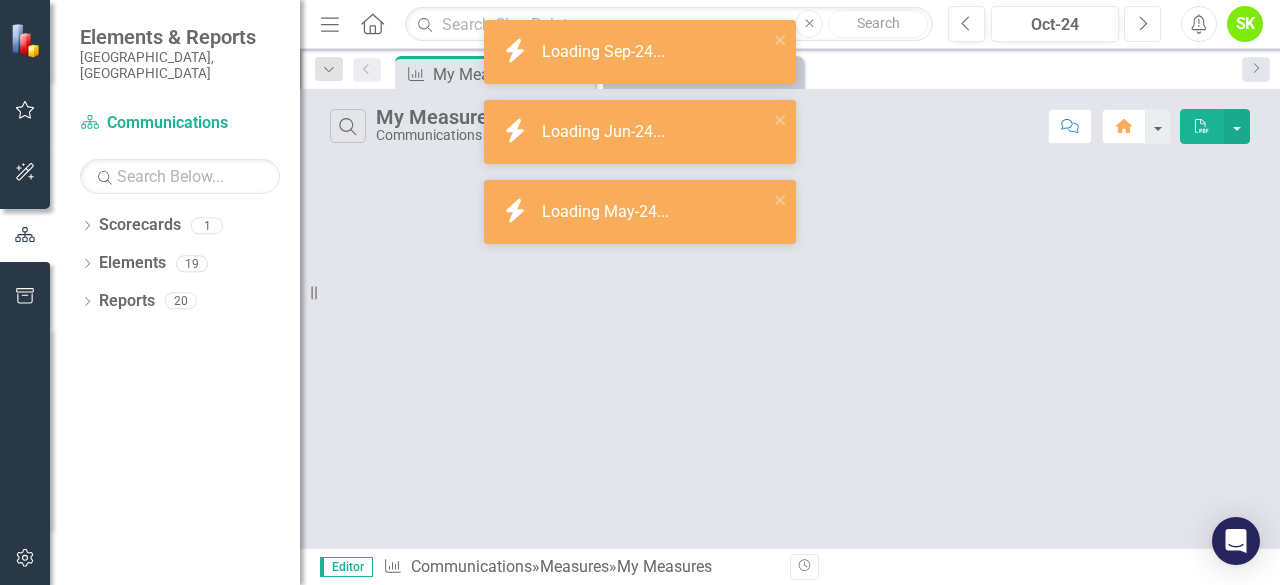 click on "Next" 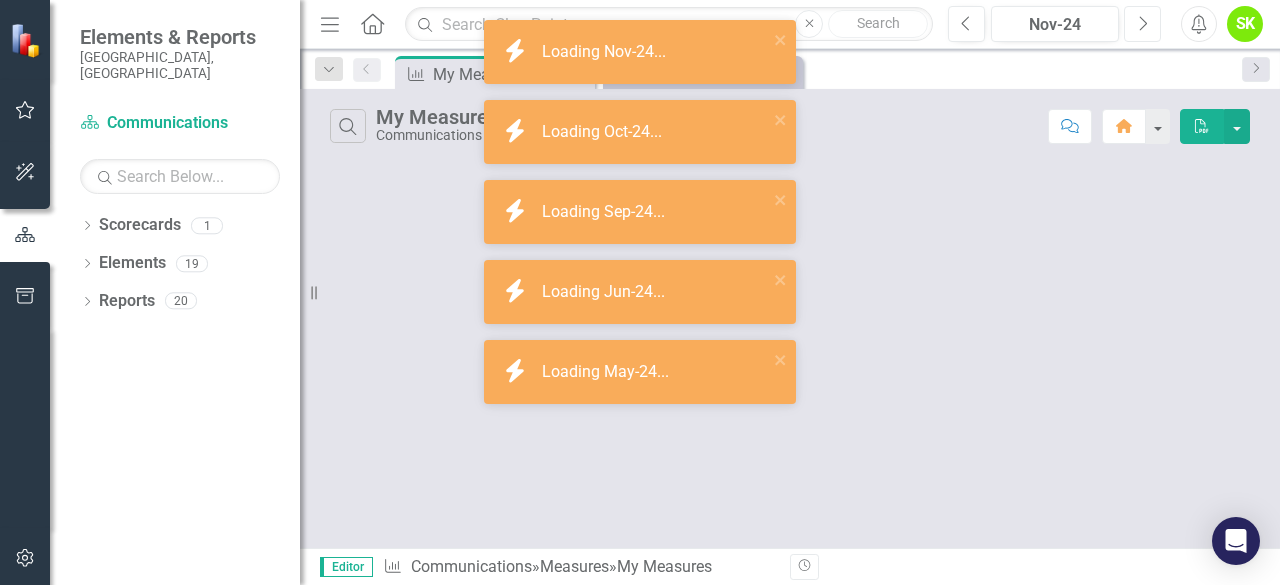click on "Next" 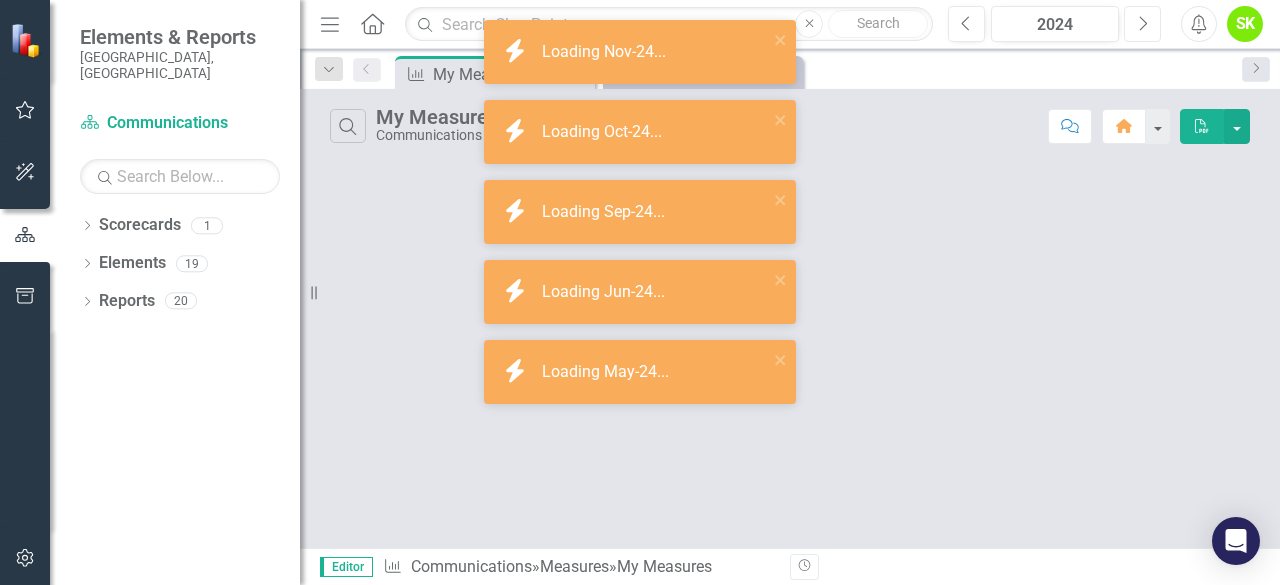 click on "Next" 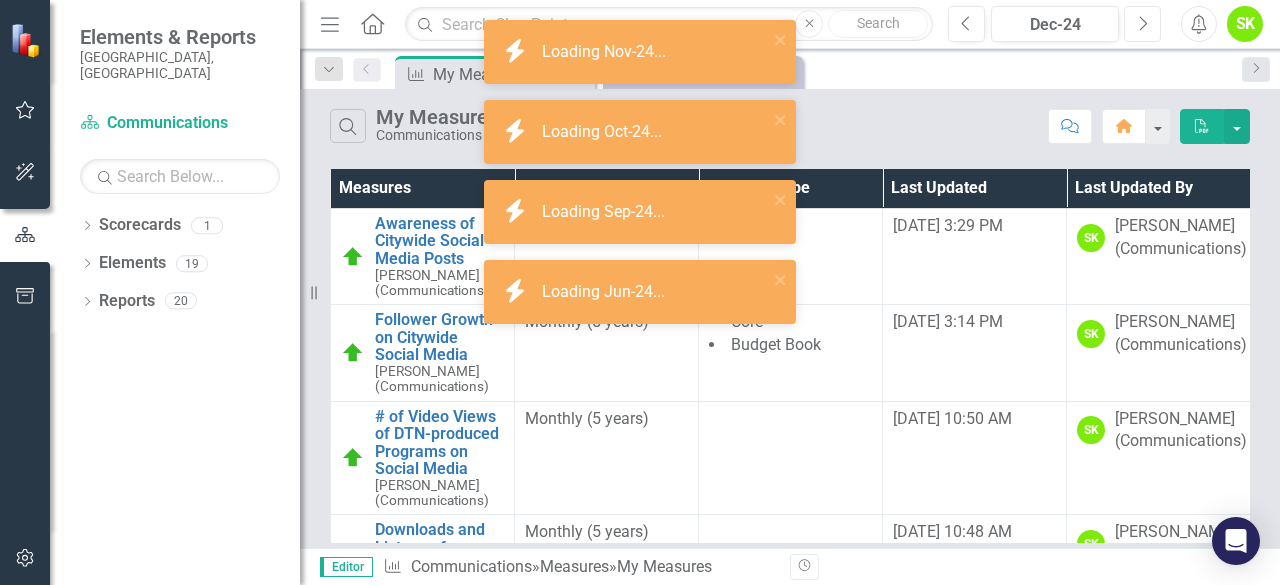 click on "Next" 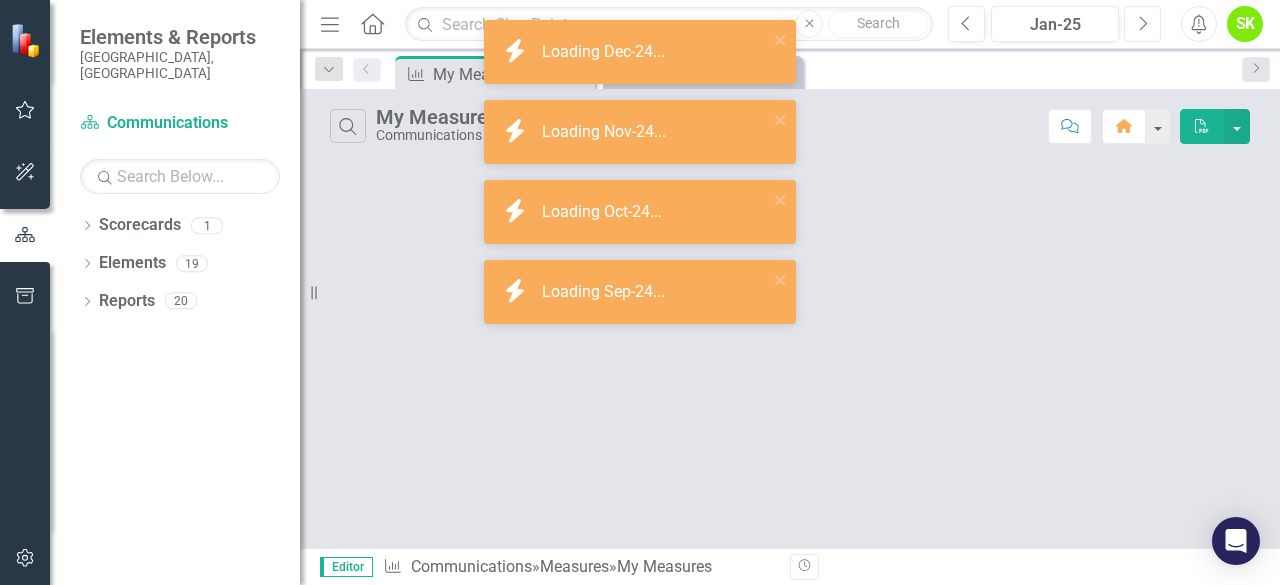 click on "Next" 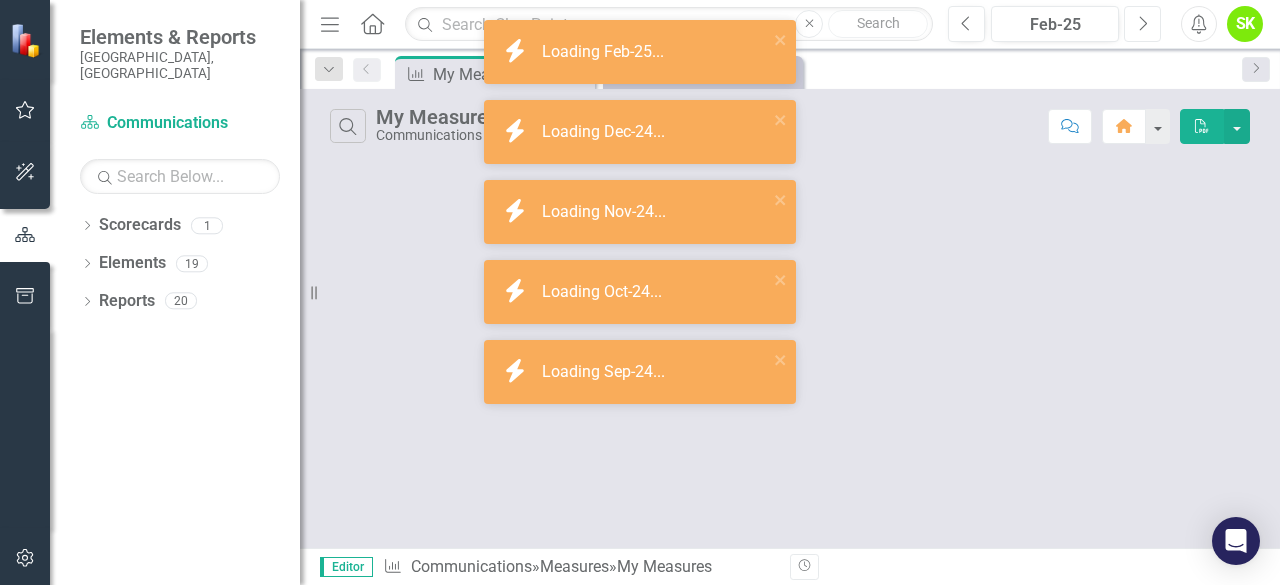 click on "Next" 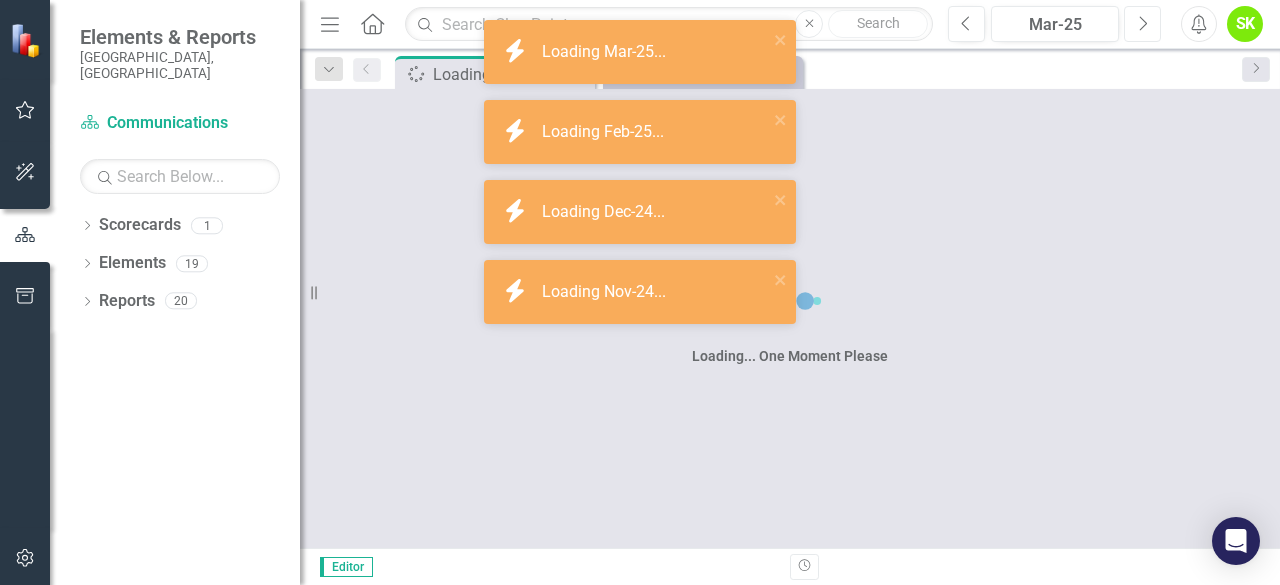click on "Next" 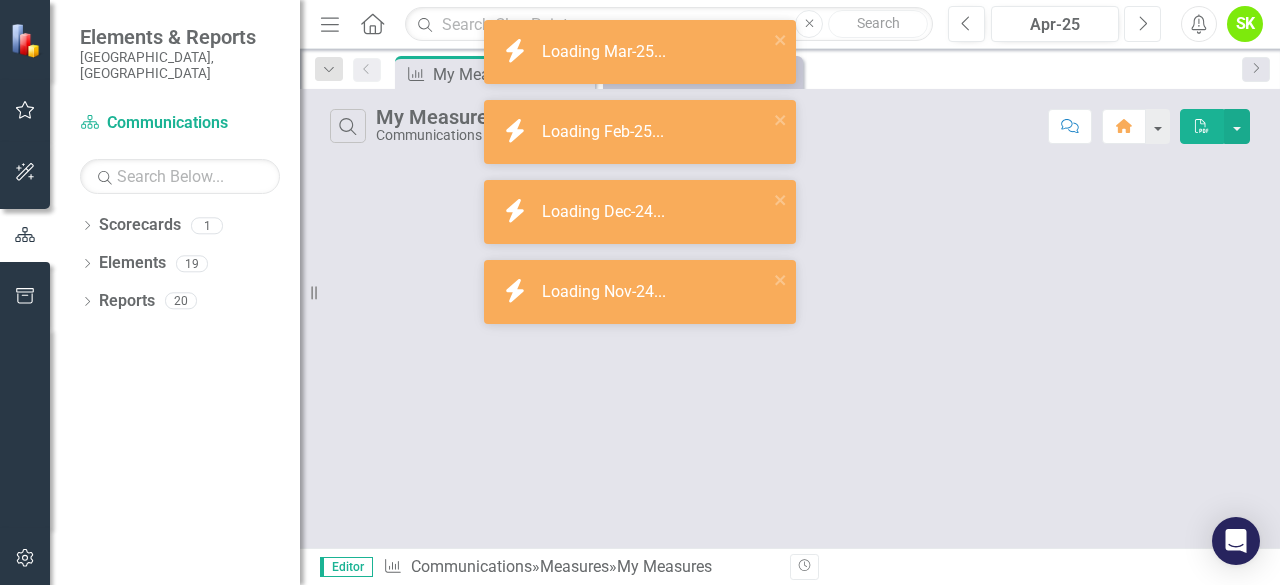 click on "Next" 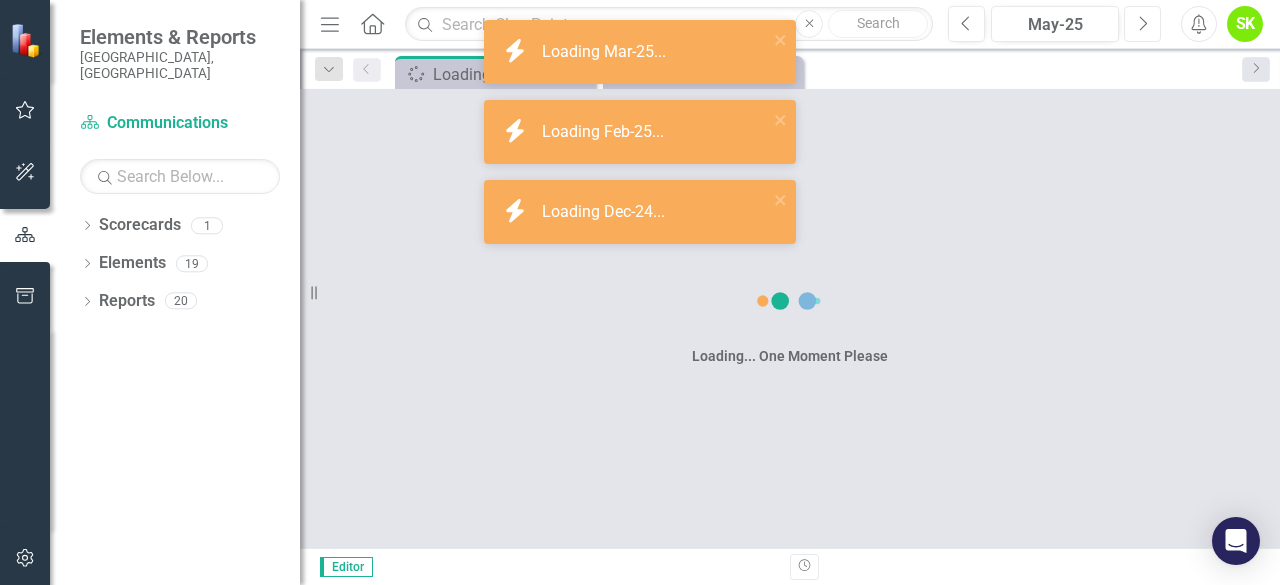 click on "Next" 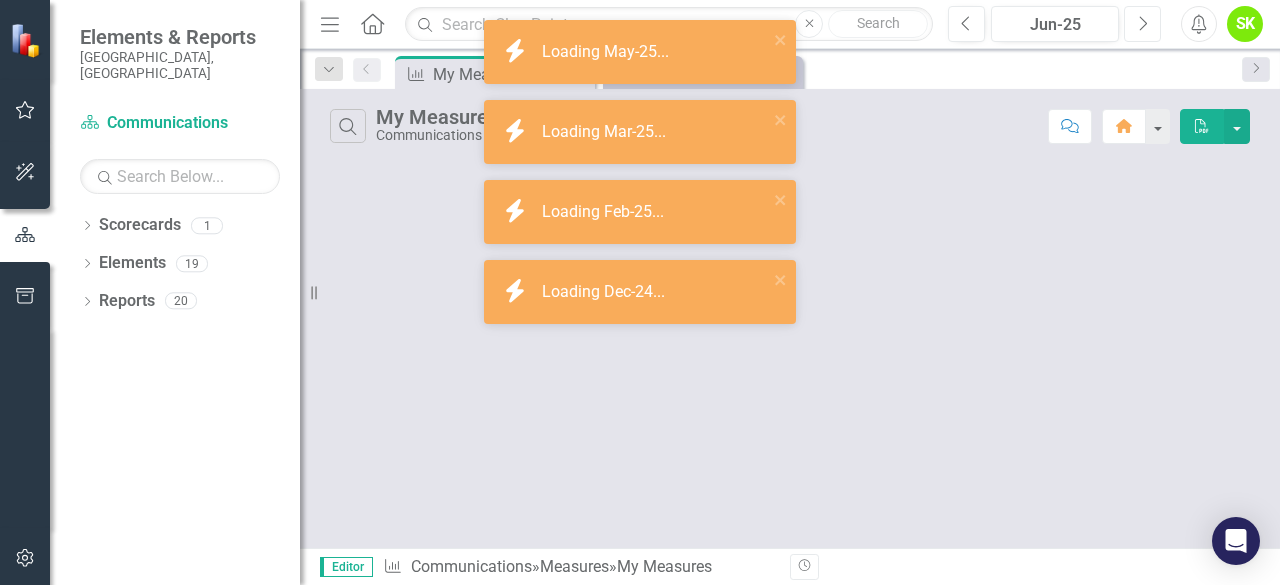 click on "Next" 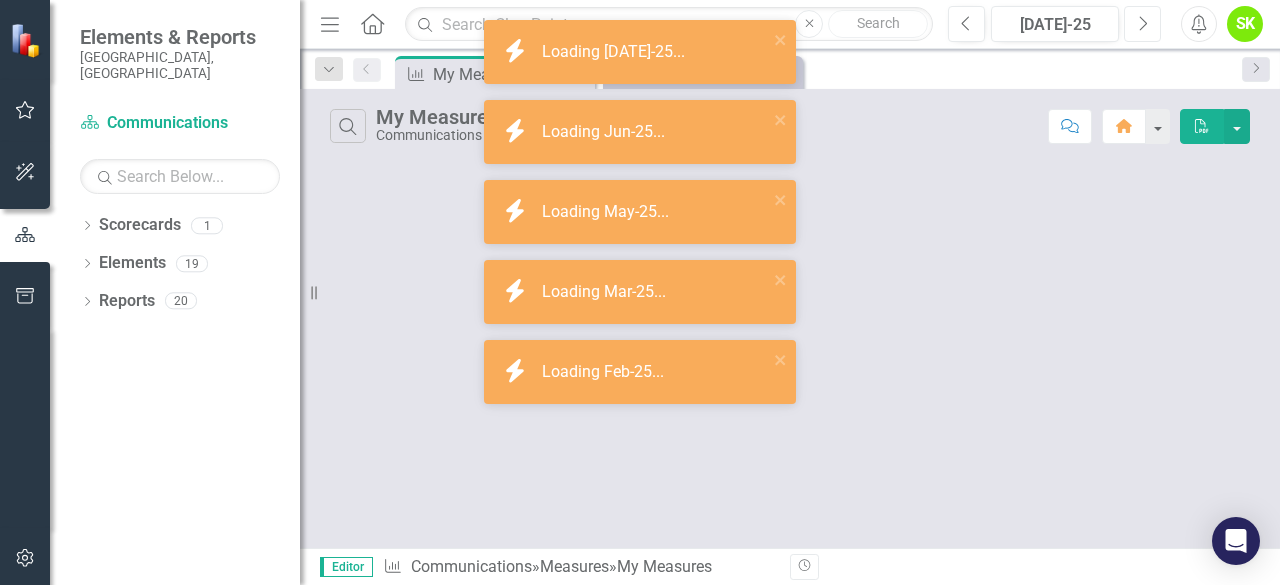 click on "Next" 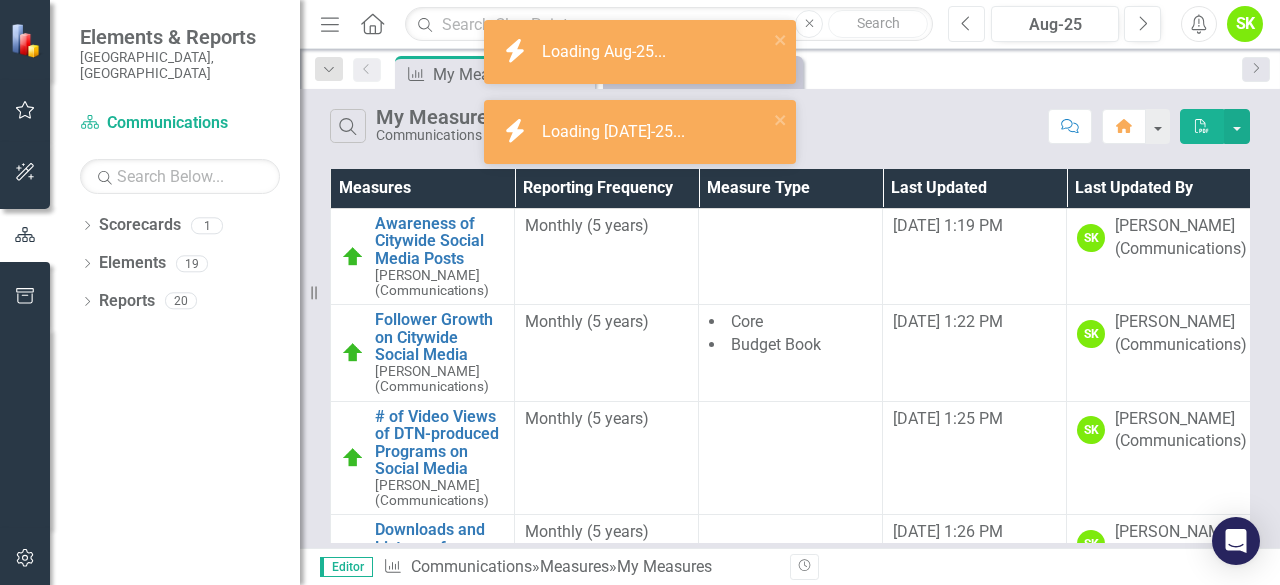 click on "Previous" at bounding box center [966, 24] 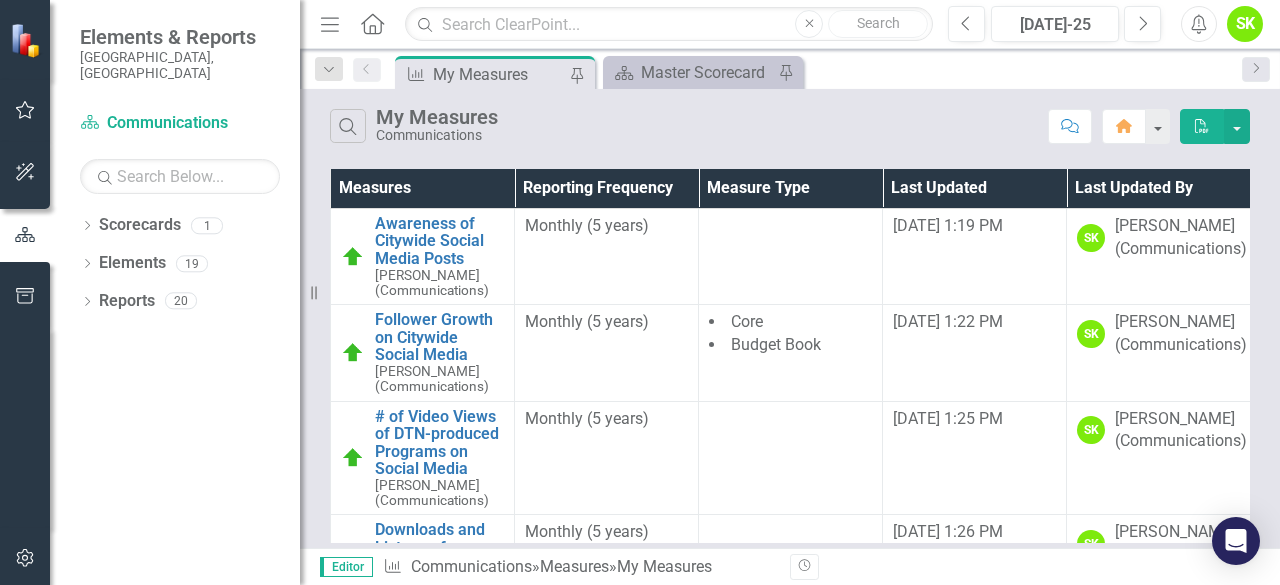 click on "Menu" 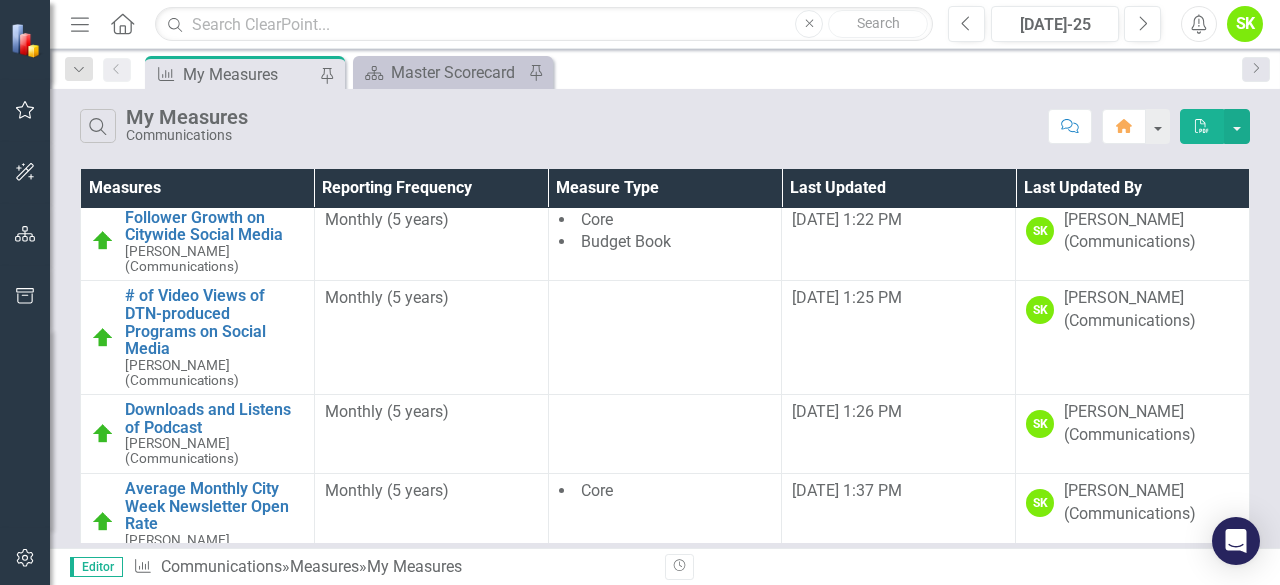 scroll, scrollTop: 0, scrollLeft: 0, axis: both 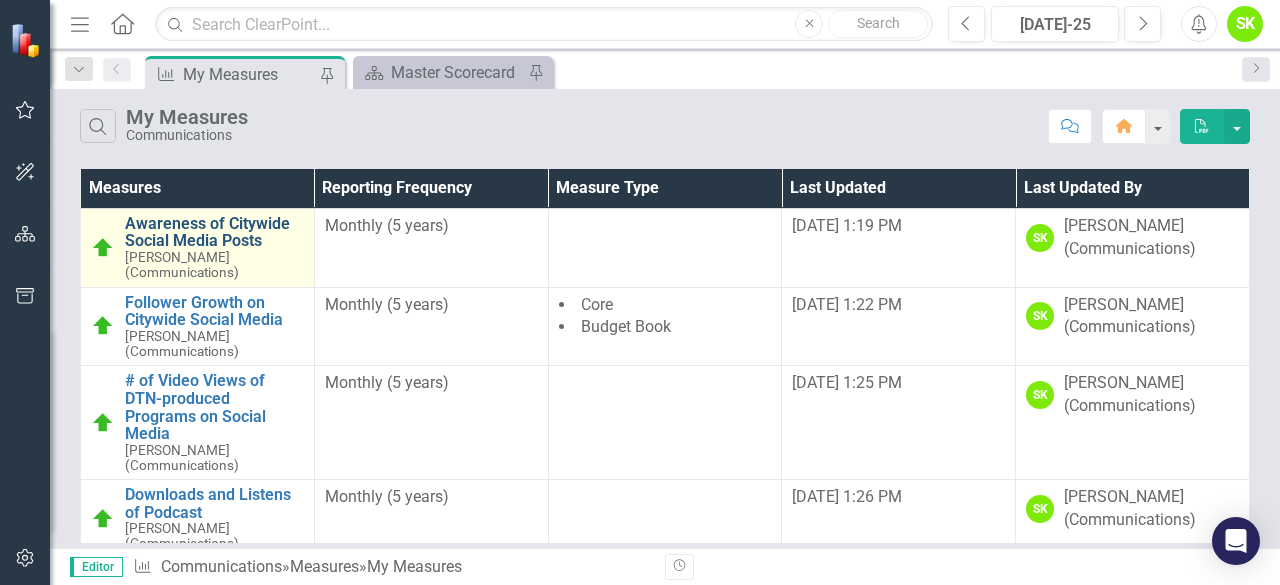 click on "Awareness of Citywide Social Media Posts" at bounding box center [214, 232] 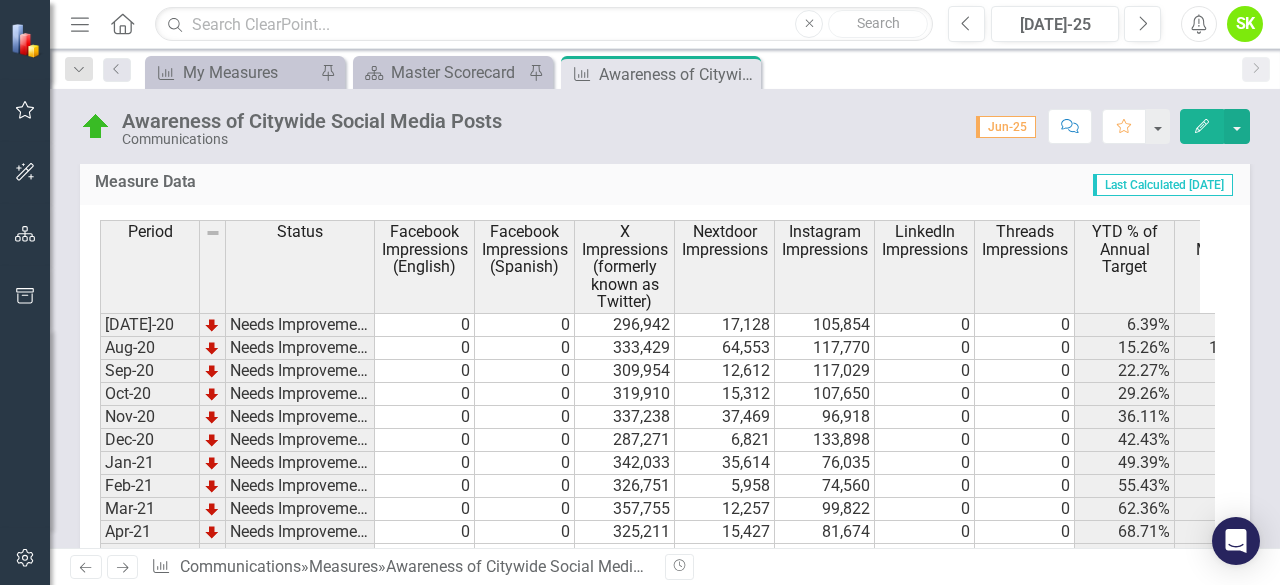 scroll, scrollTop: 1713, scrollLeft: 0, axis: vertical 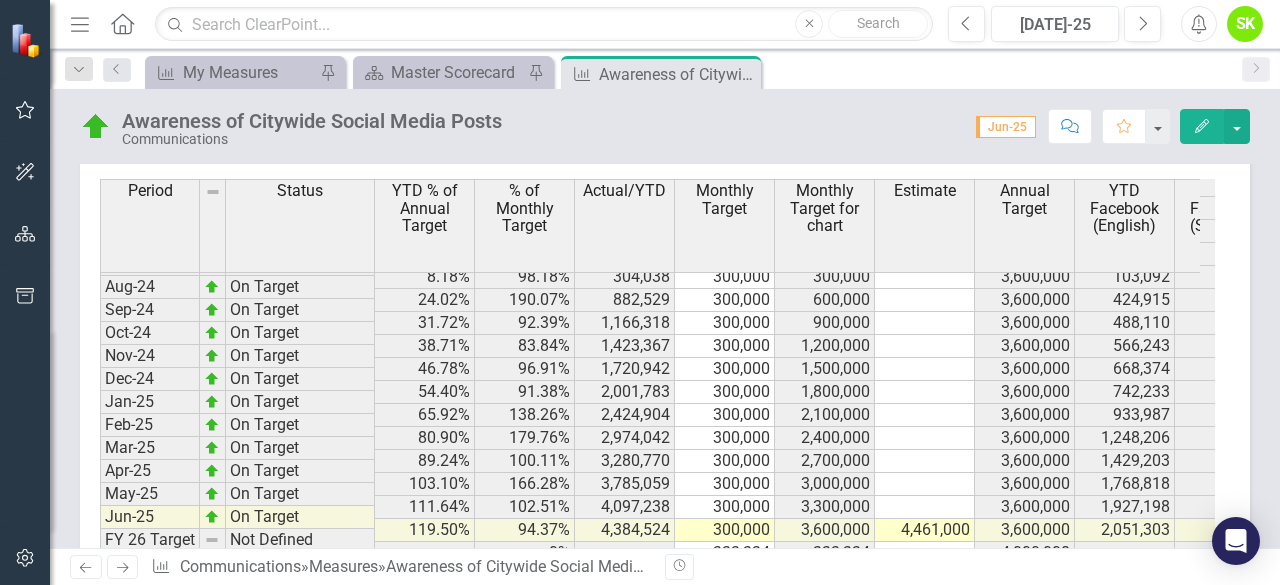 click on "Next" 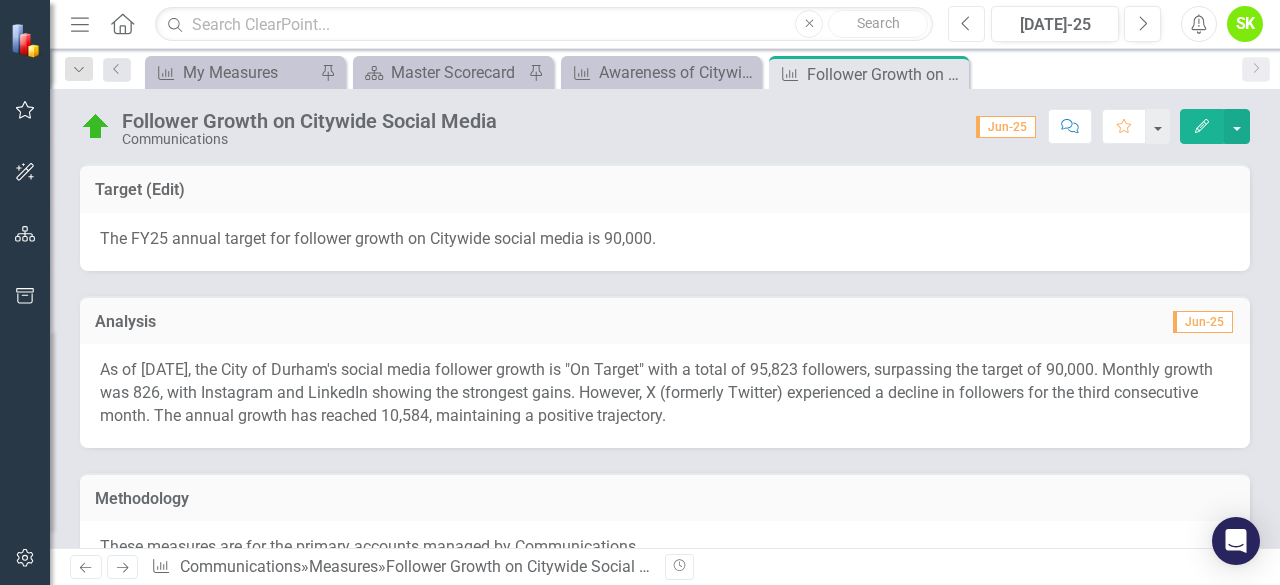 click on "Previous" 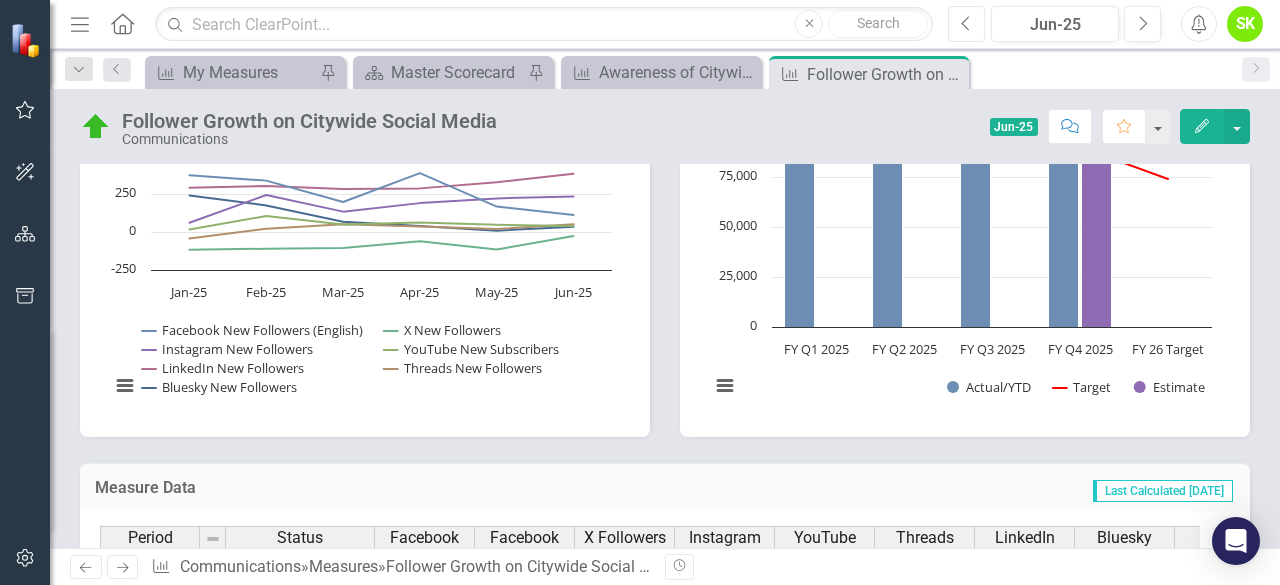 scroll, scrollTop: 1436, scrollLeft: 0, axis: vertical 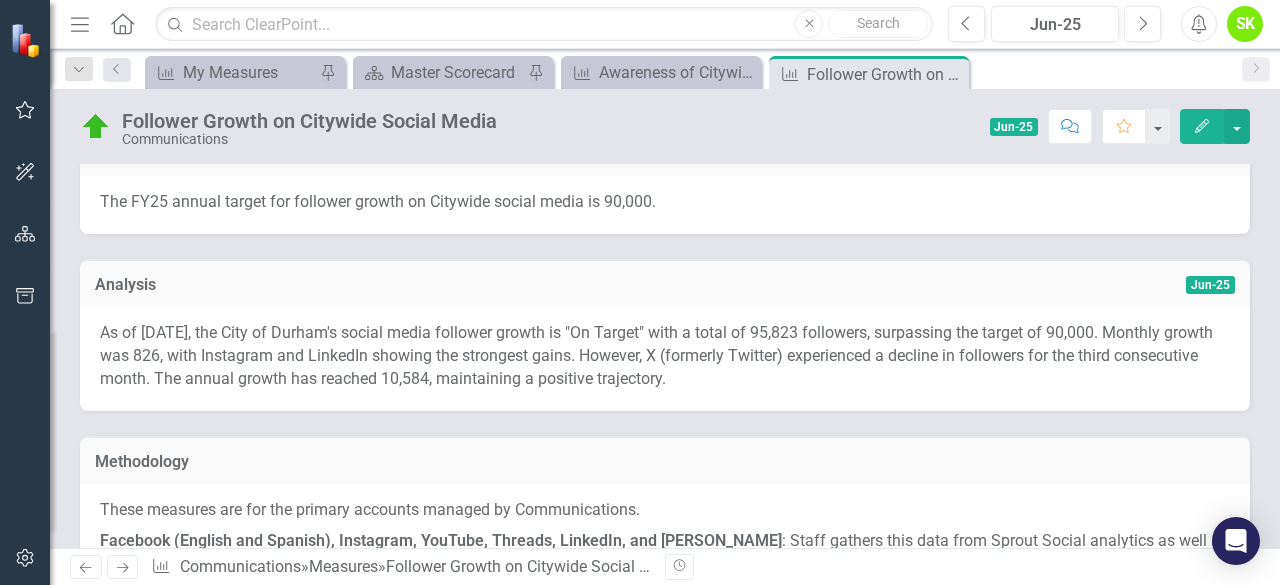 click on "As of [DATE], the City of Durham's social media follower growth is "On Target" with a total of 95,823 followers, surpassing the target of 90,000. Monthly growth was 826, with Instagram and LinkedIn showing the strongest gains. However, X (formerly Twitter) experienced a decline in followers for the third consecutive month. The annual growth has reached 10,584, maintaining a positive trajectory." at bounding box center [665, 356] 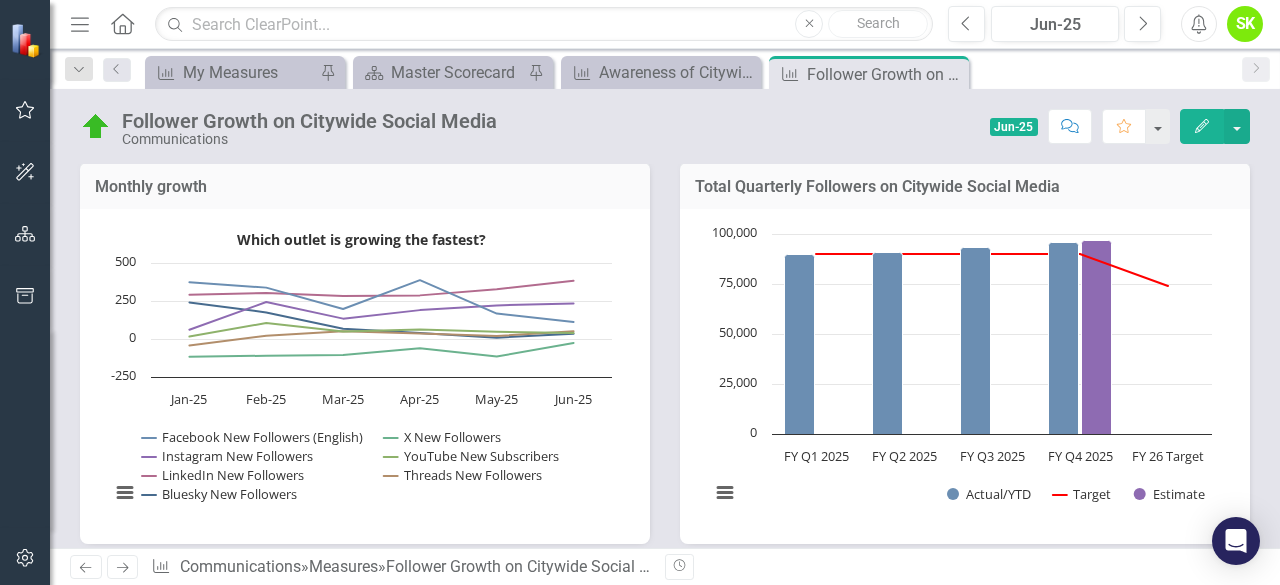 scroll, scrollTop: 1737, scrollLeft: 0, axis: vertical 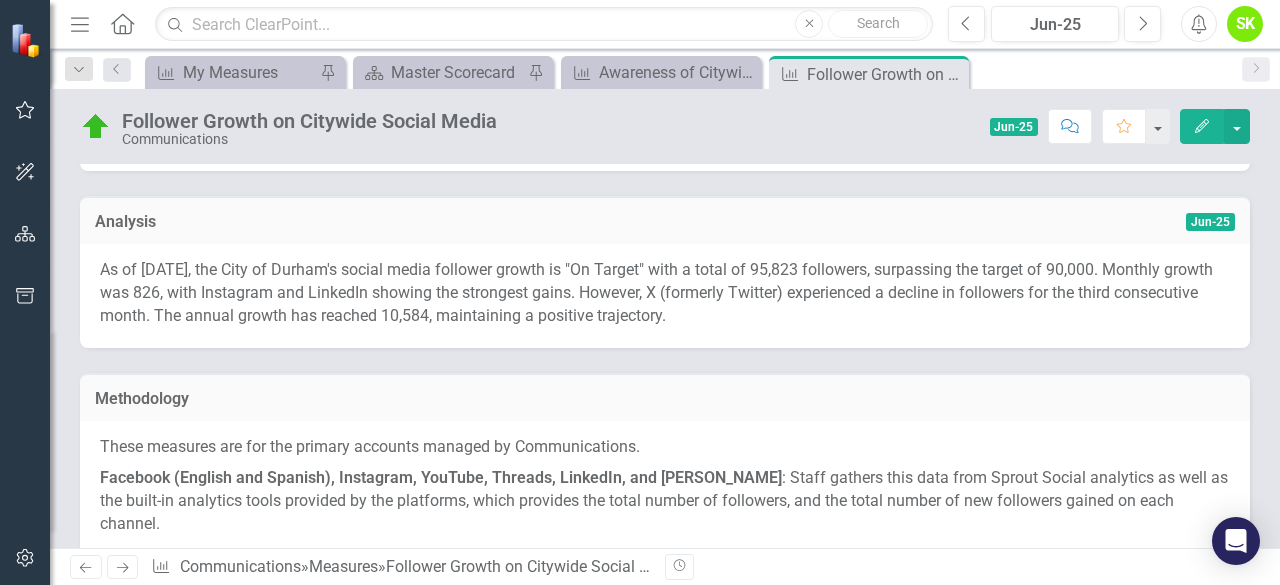 click on "As of [DATE], the City of Durham's social media follower growth is "On Target" with a total of 95,823 followers, surpassing the target of 90,000. Monthly growth was 826, with Instagram and LinkedIn showing the strongest gains. However, X (formerly Twitter) experienced a decline in followers for the third consecutive month. The annual growth has reached 10,584, maintaining a positive trajectory." at bounding box center [665, 296] 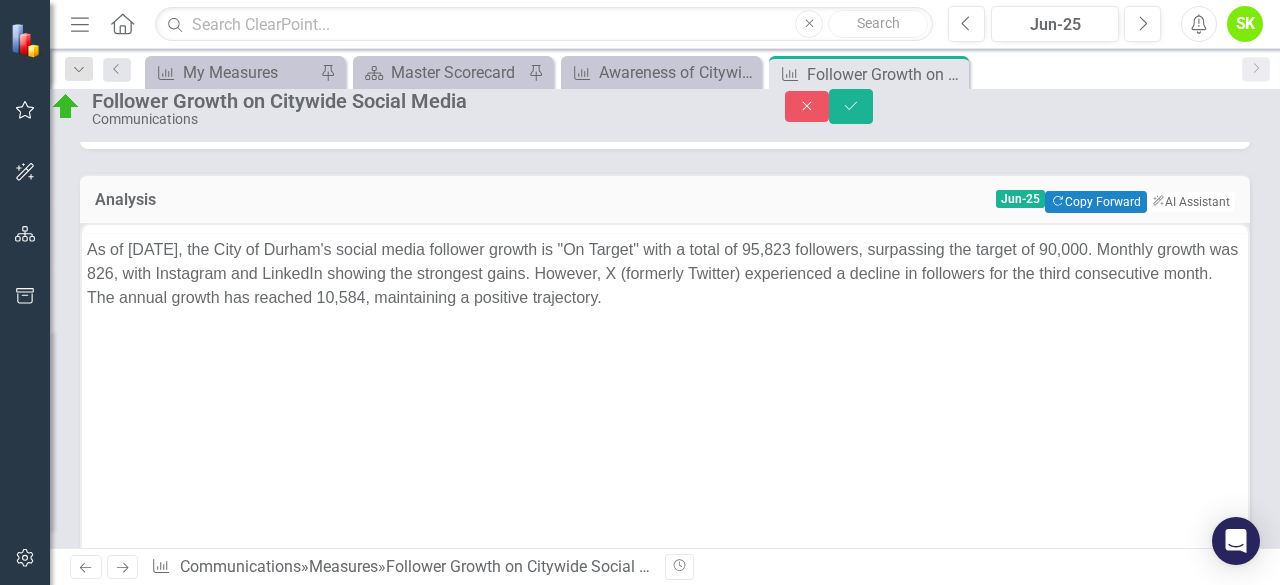 scroll, scrollTop: 0, scrollLeft: 0, axis: both 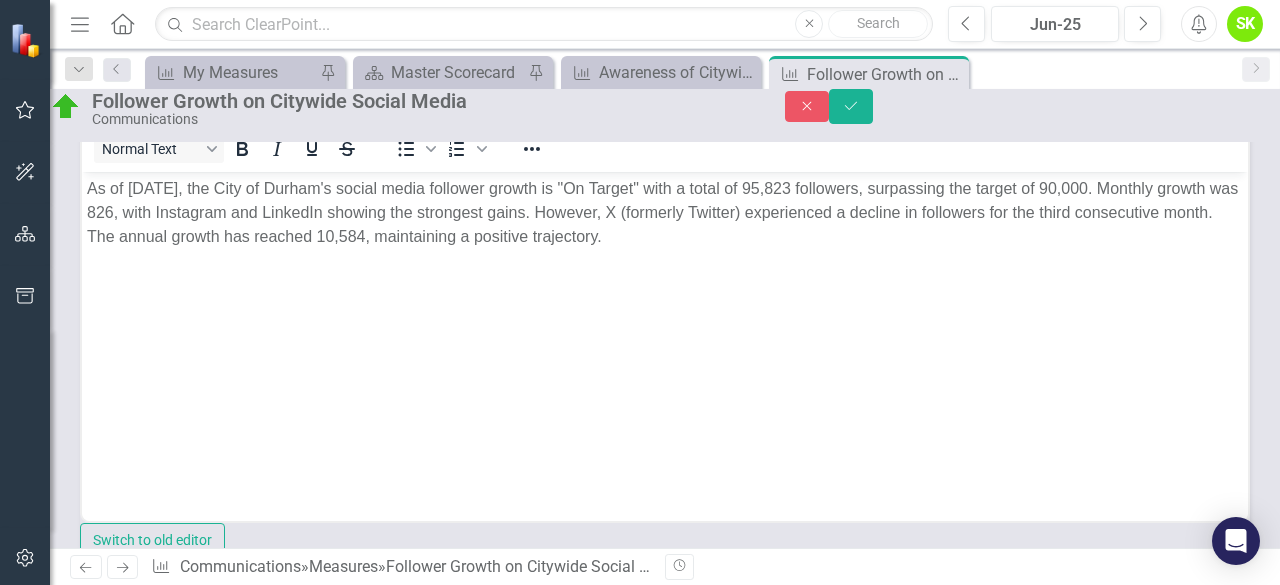 click on "As of [DATE], the City of Durham's social media follower growth is "On Target" with a total of 95,823 followers, surpassing the target of 90,000. Monthly growth was 826, with Instagram and LinkedIn showing the strongest gains. However, X (formerly Twitter) experienced a decline in followers for the third consecutive month. The annual growth has reached 10,584, maintaining a positive trajectory." at bounding box center (665, 212) 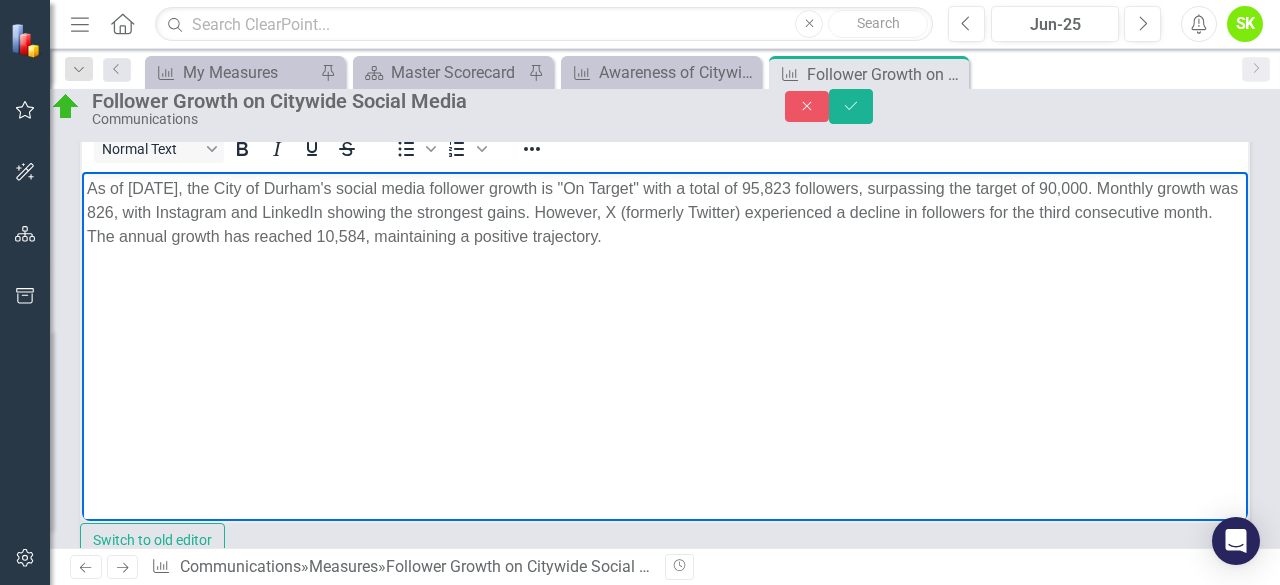 type 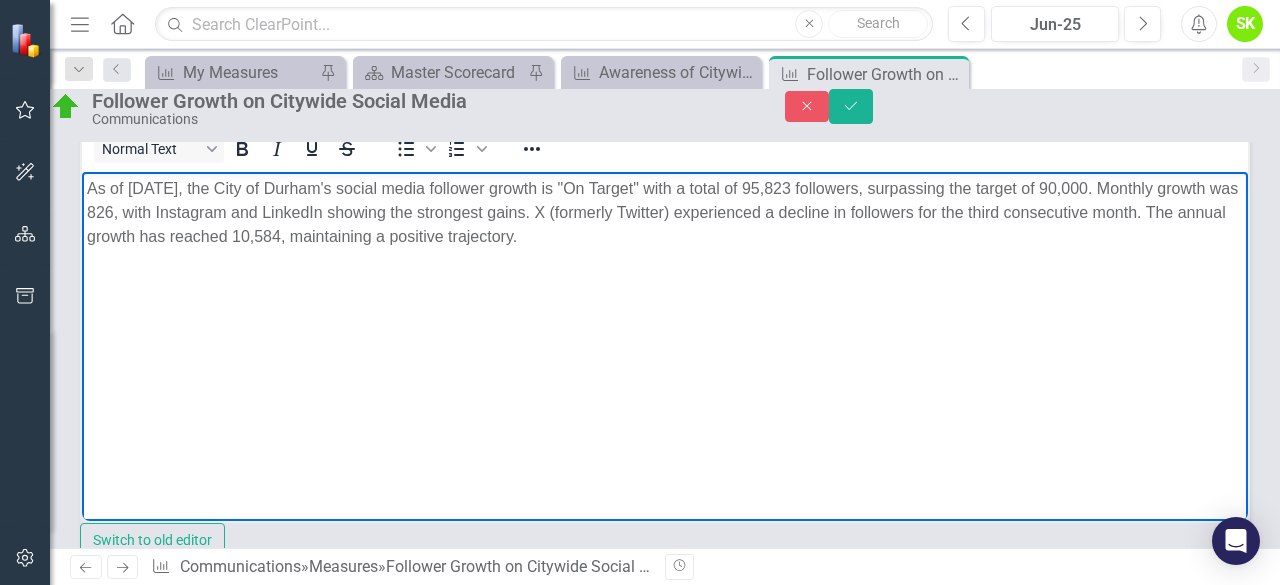 click on "As of [DATE], the City of Durham's social media follower growth is "On Target" with a total of 95,823 followers, surpassing the target of 90,000. Monthly growth was 826, with Instagram and LinkedIn showing the strongest gains. X (formerly Twitter) experienced a decline in followers for the third consecutive month. The annual growth has reached 10,584, maintaining a positive trajectory." at bounding box center (665, 212) 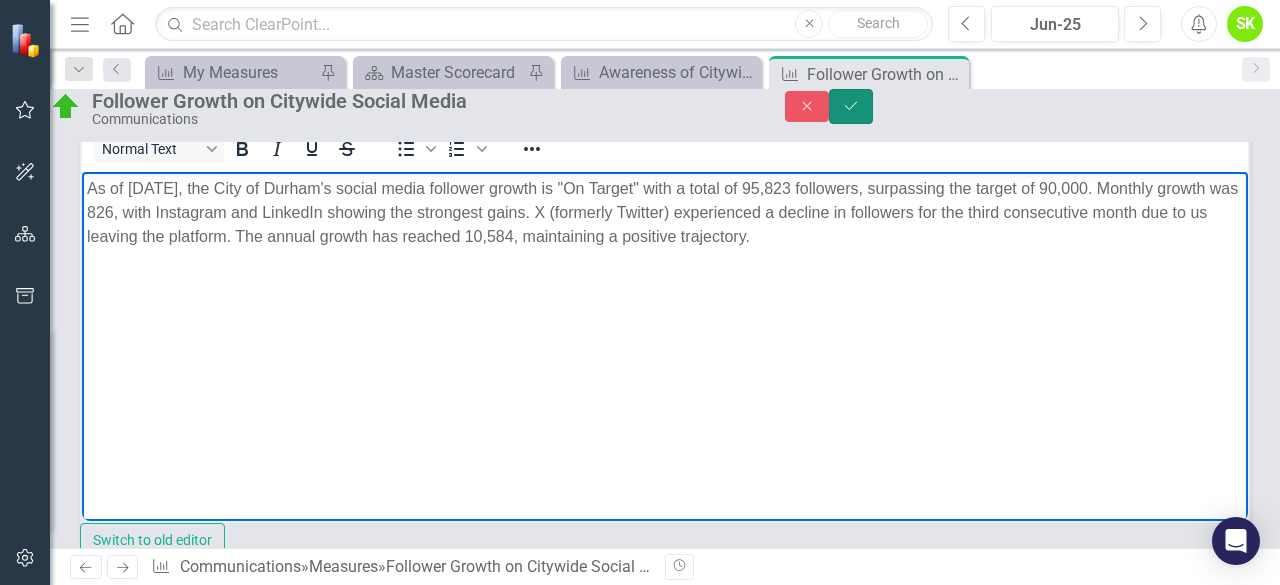 click on "Save" 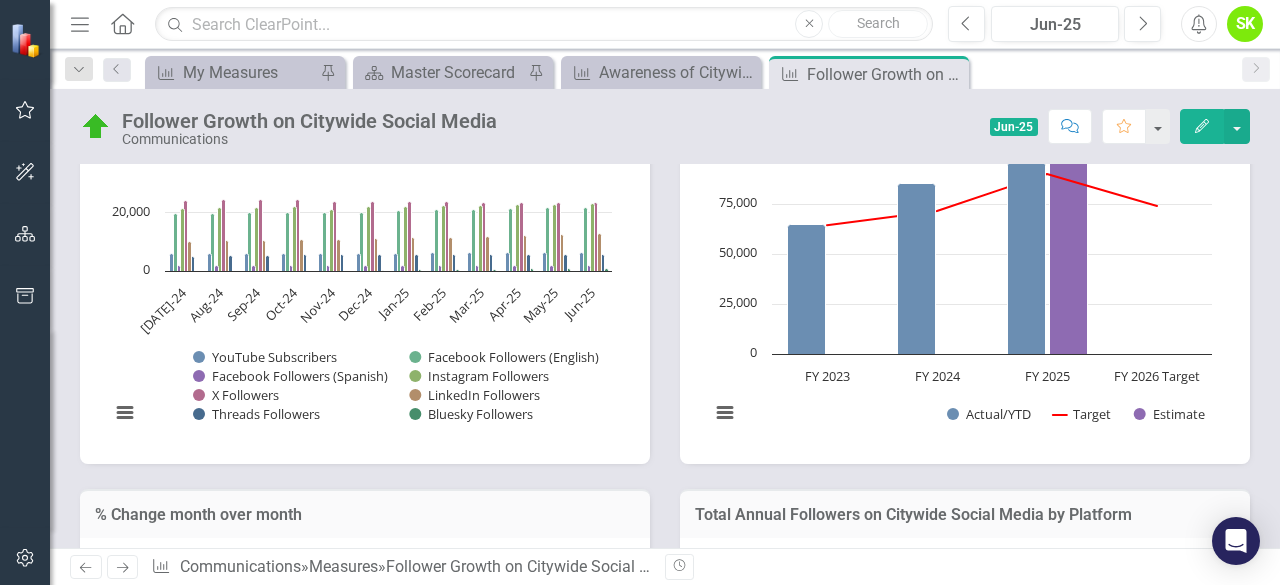 scroll, scrollTop: 500, scrollLeft: 0, axis: vertical 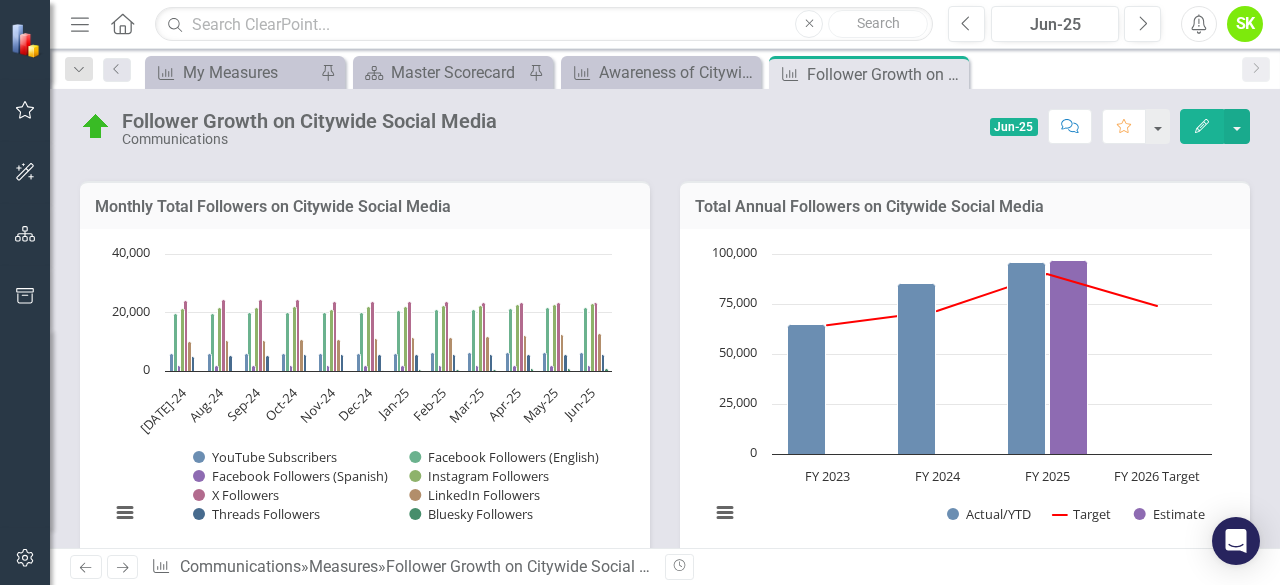 click on "Next" 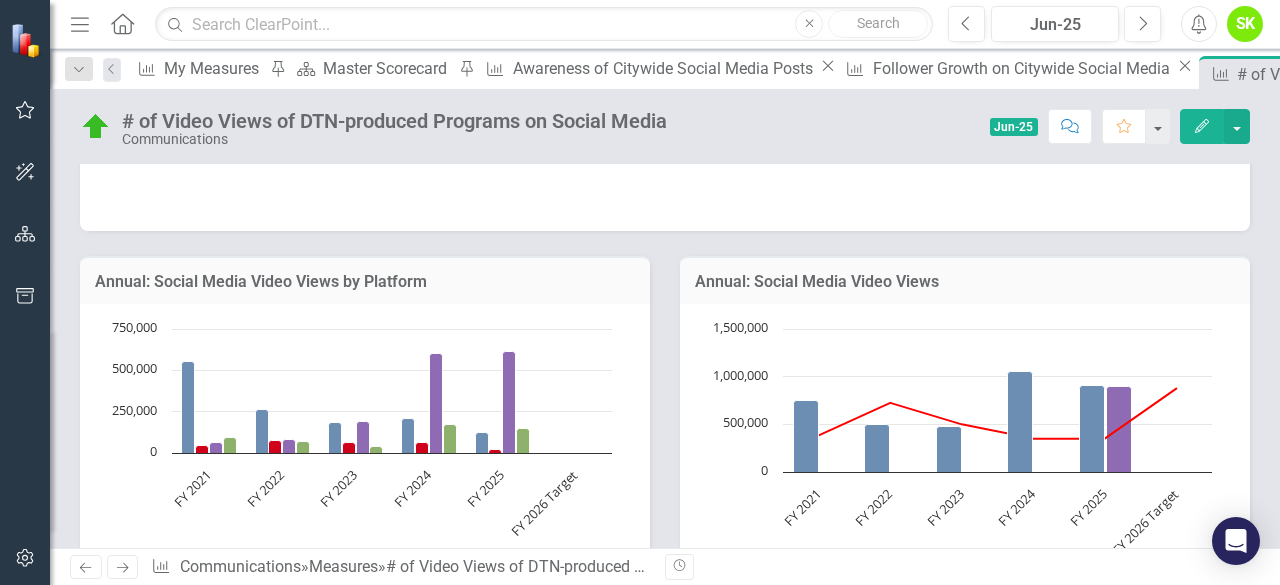 scroll, scrollTop: 200, scrollLeft: 0, axis: vertical 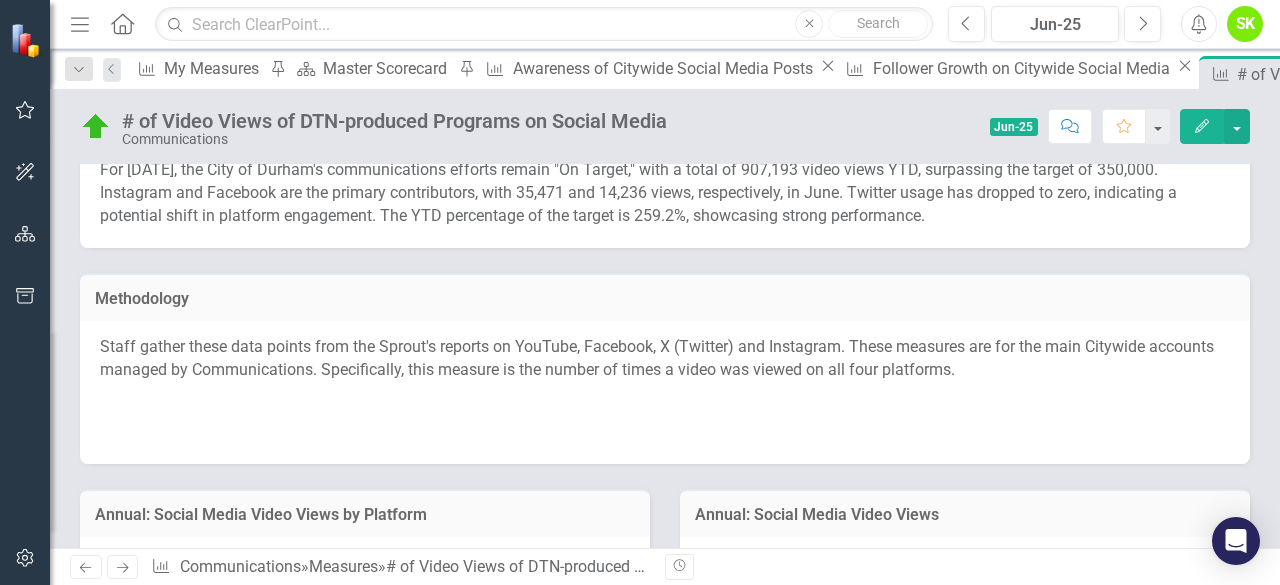 click on "Next" 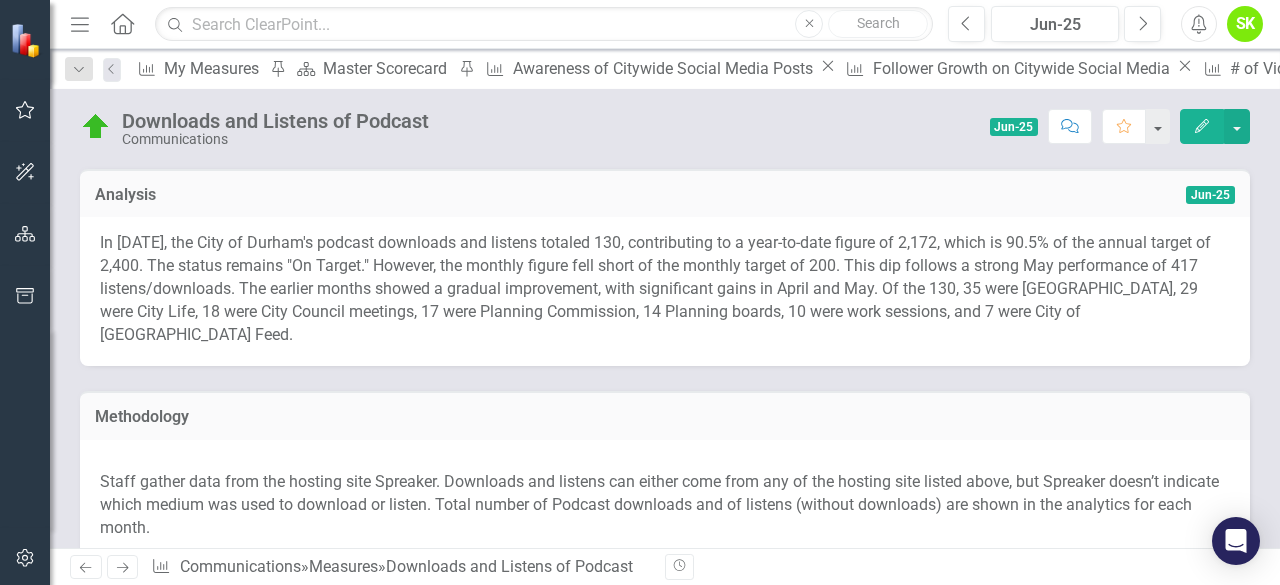 scroll, scrollTop: 100, scrollLeft: 0, axis: vertical 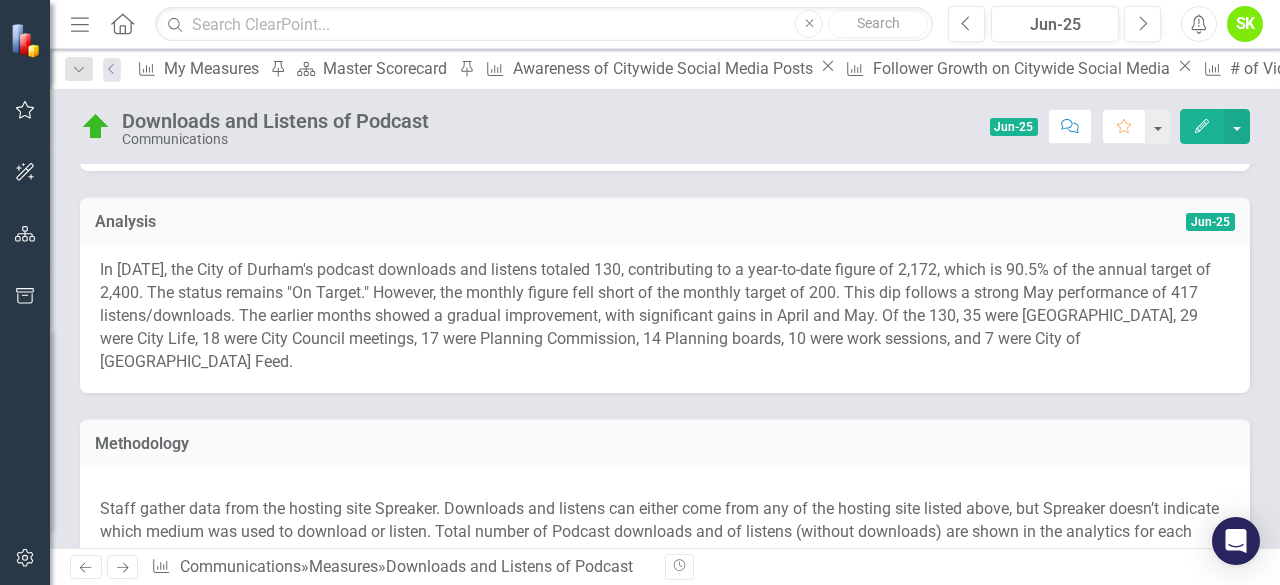 click on "Next" 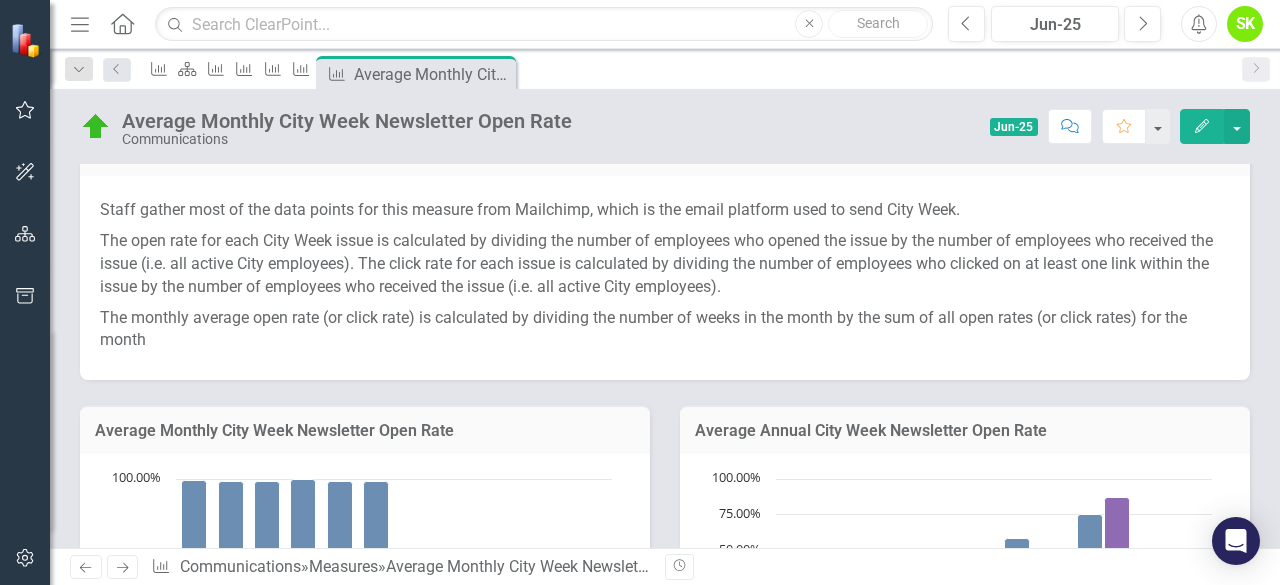 scroll, scrollTop: 400, scrollLeft: 0, axis: vertical 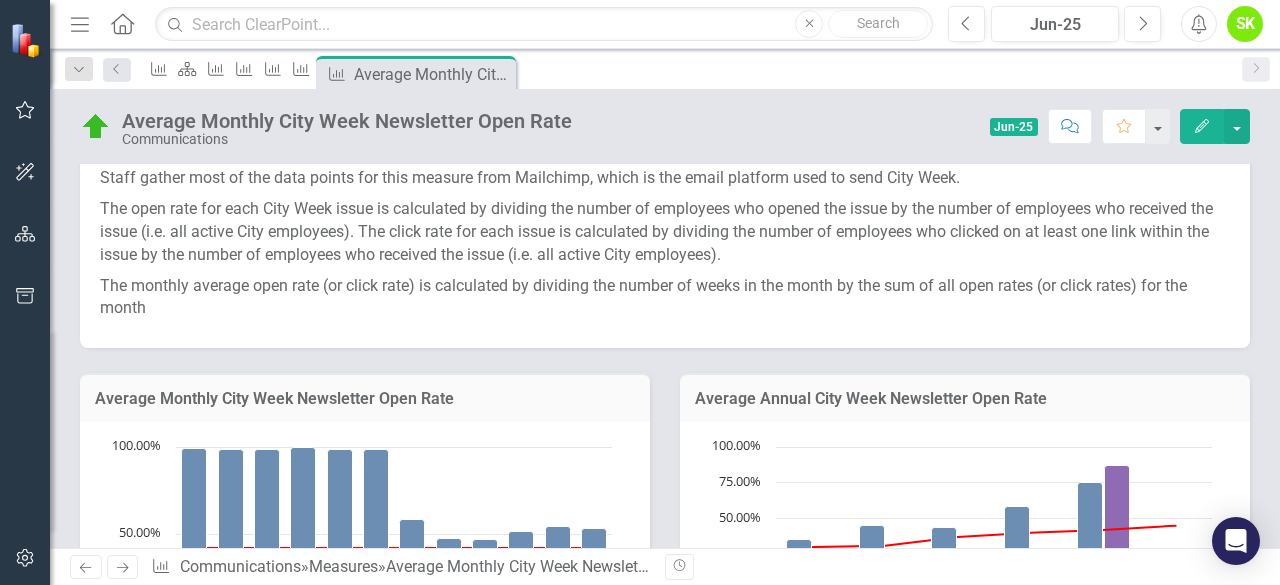 click on "Next" 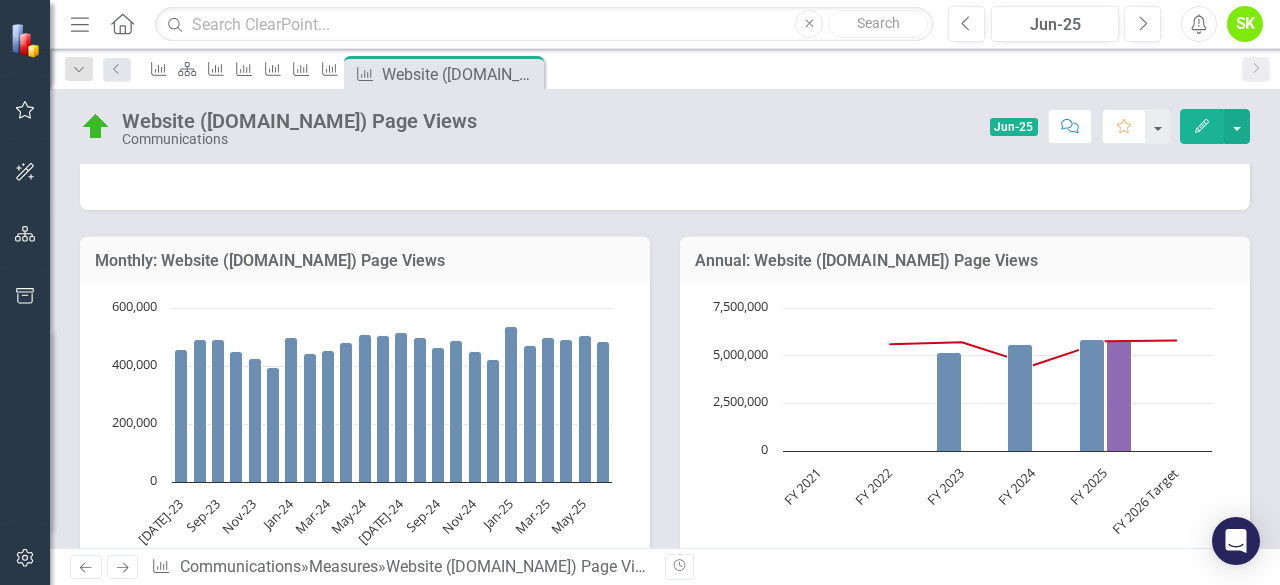 scroll, scrollTop: 500, scrollLeft: 0, axis: vertical 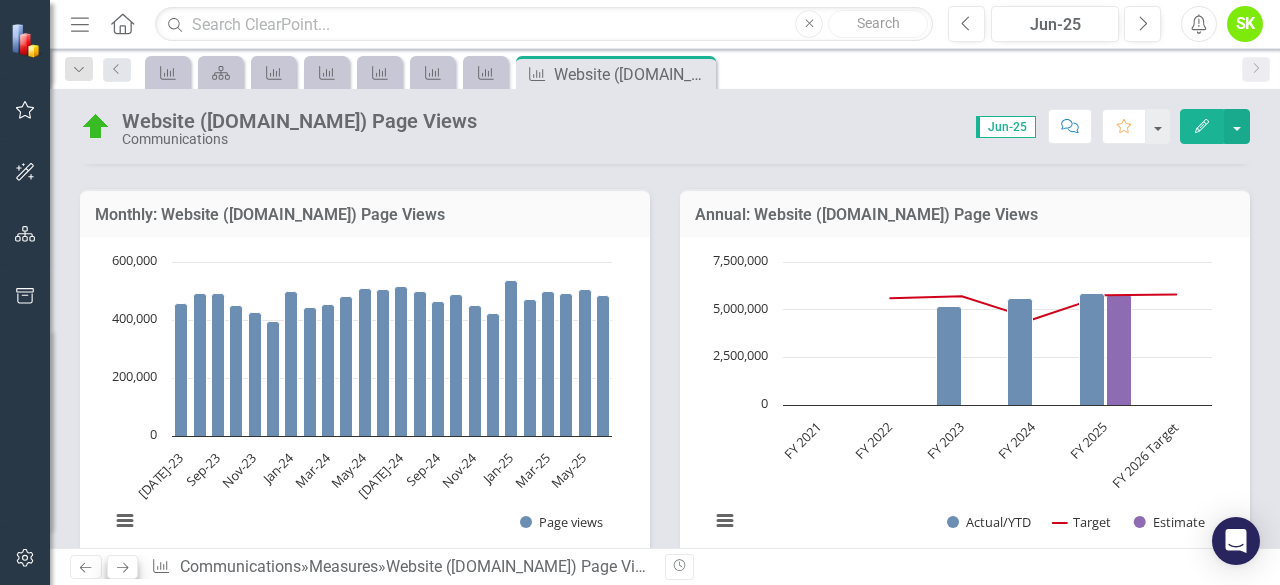 click on "Next" 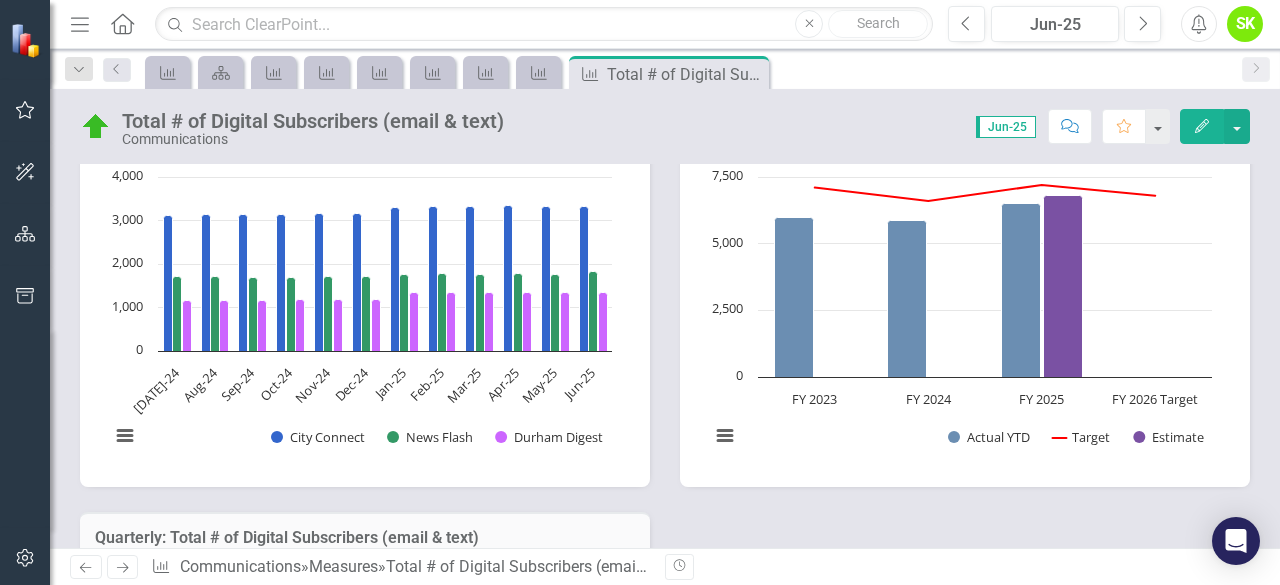 scroll, scrollTop: 500, scrollLeft: 0, axis: vertical 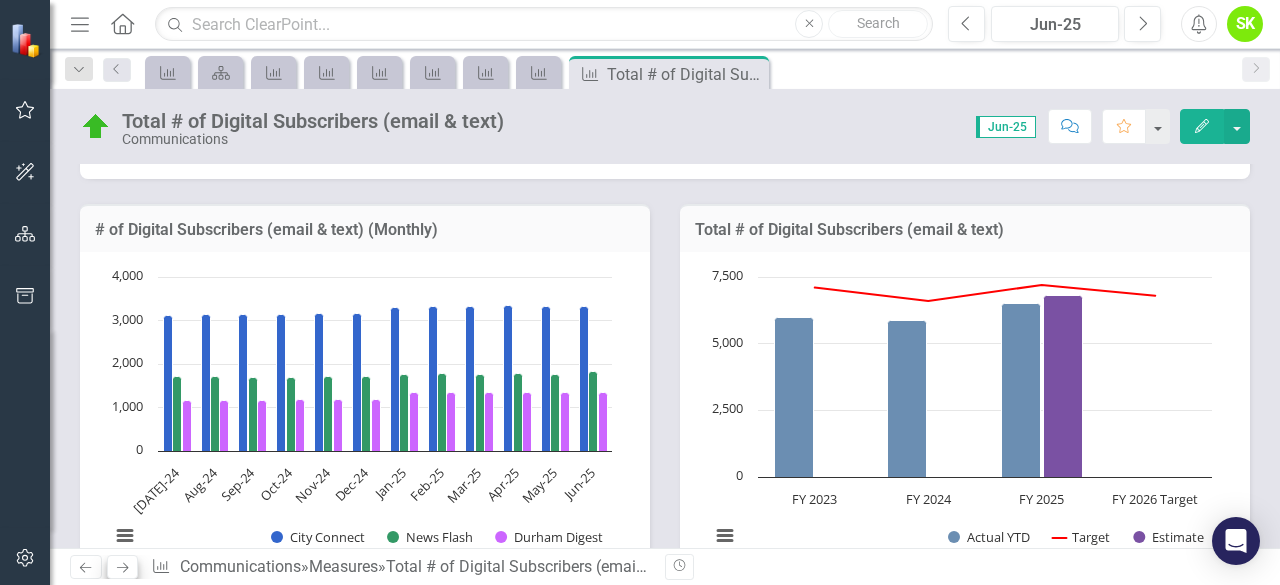 click on "Next" 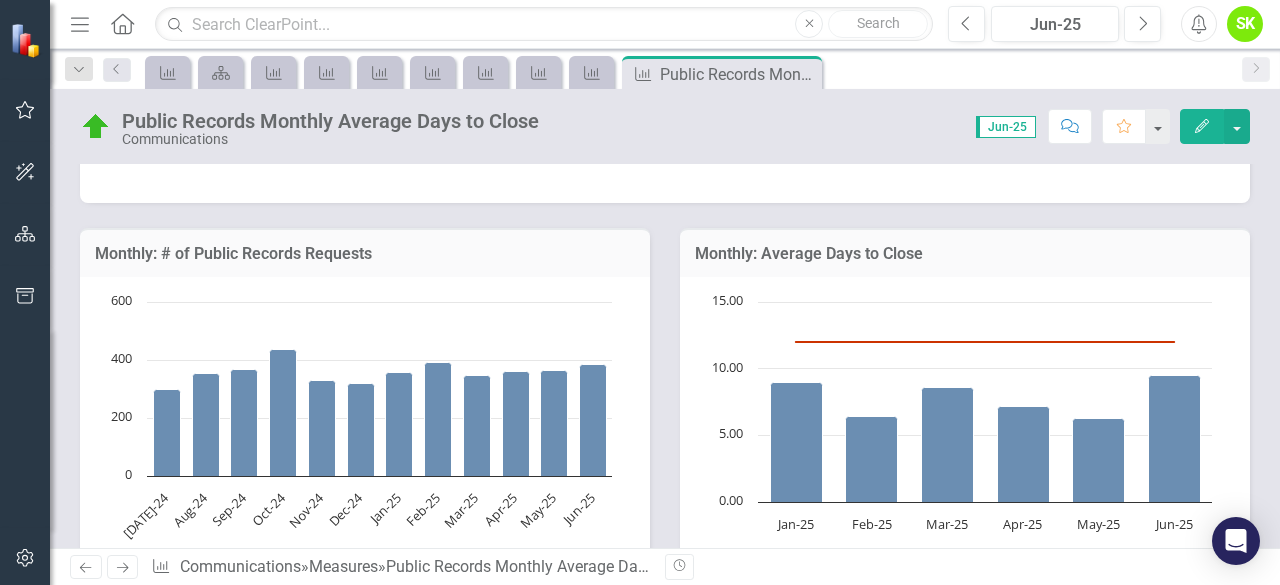 scroll, scrollTop: 300, scrollLeft: 0, axis: vertical 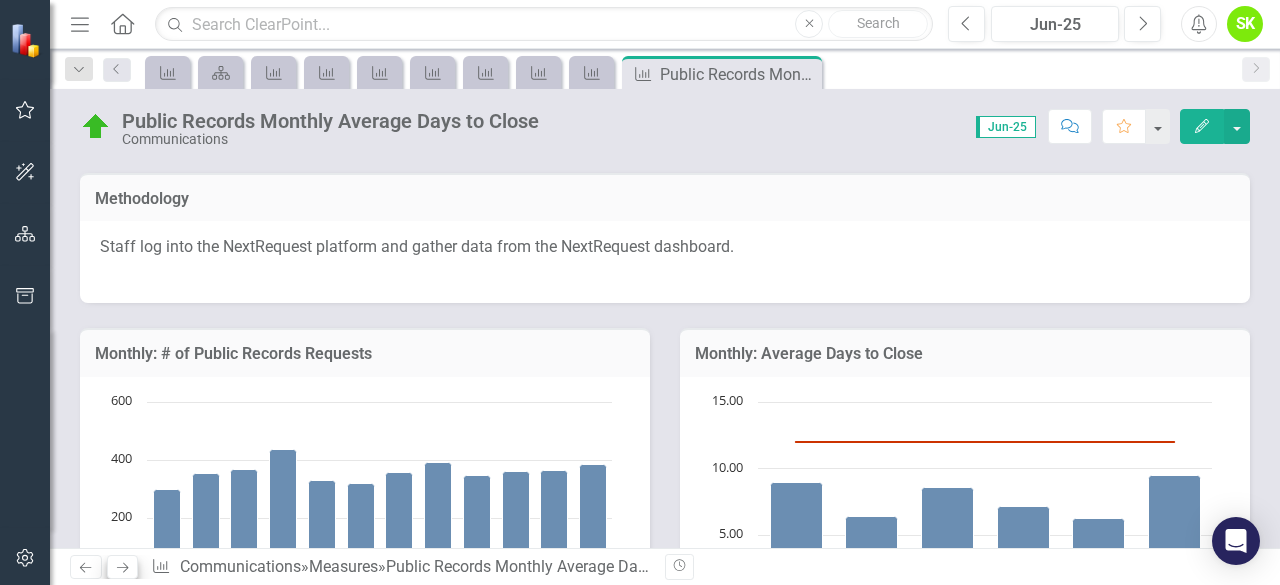 click on "Next" 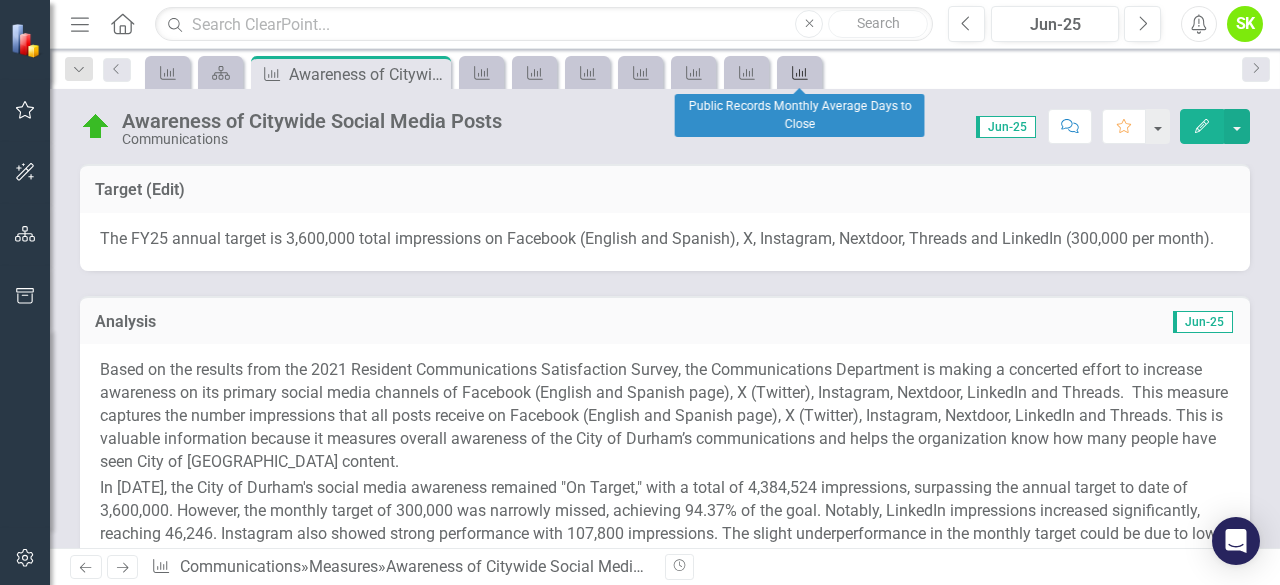 click on "Measure" 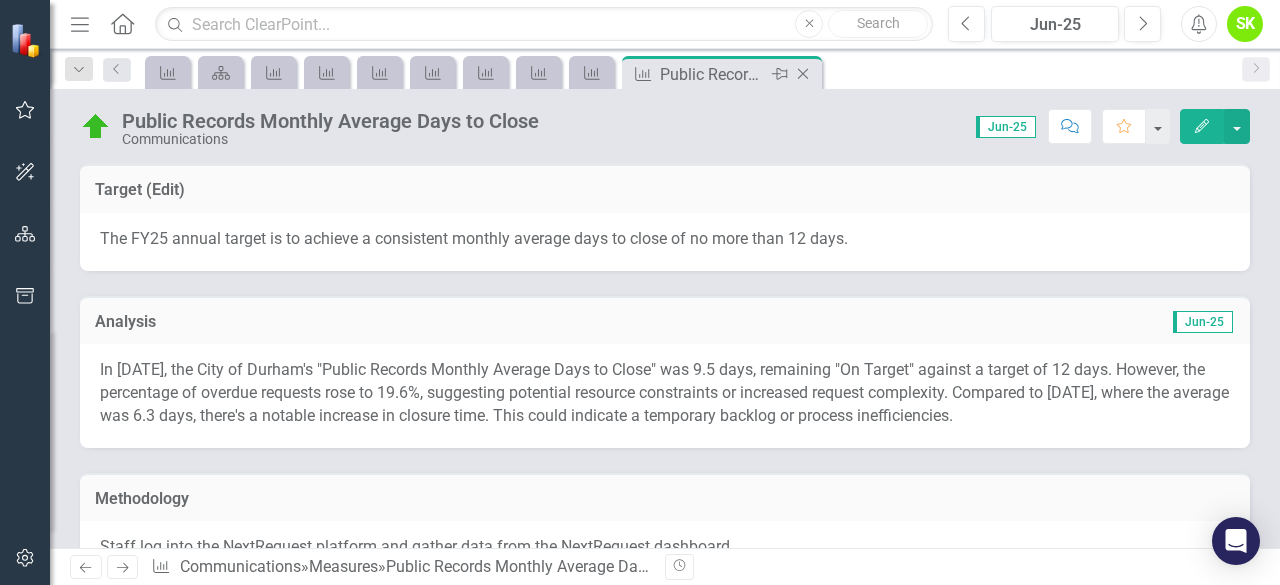 click 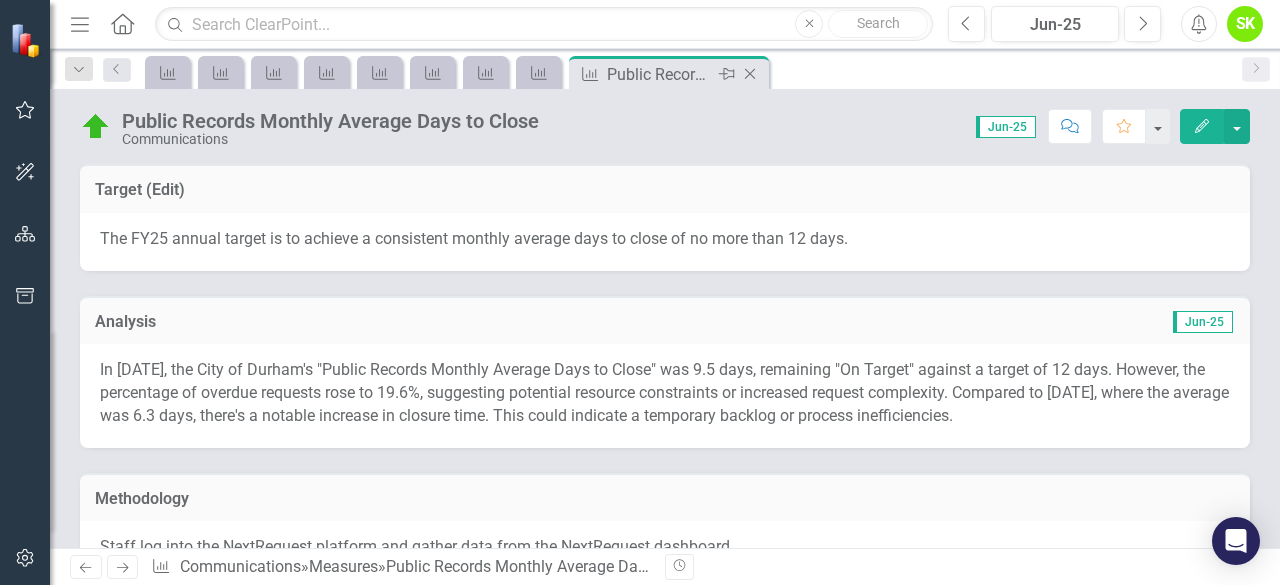 click 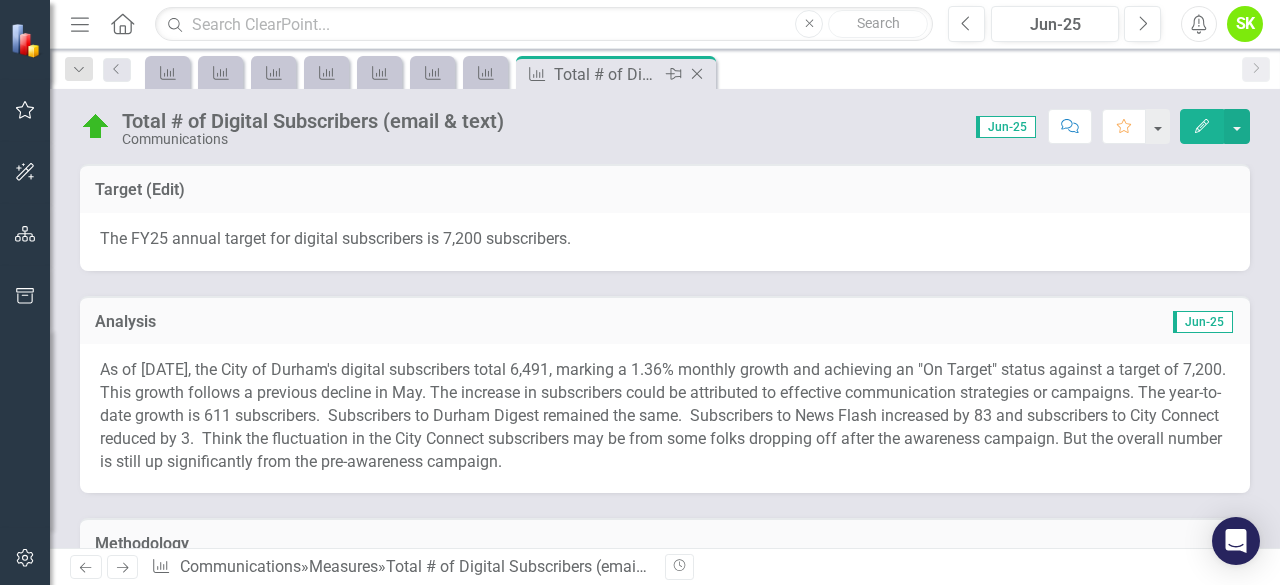click on "Close" 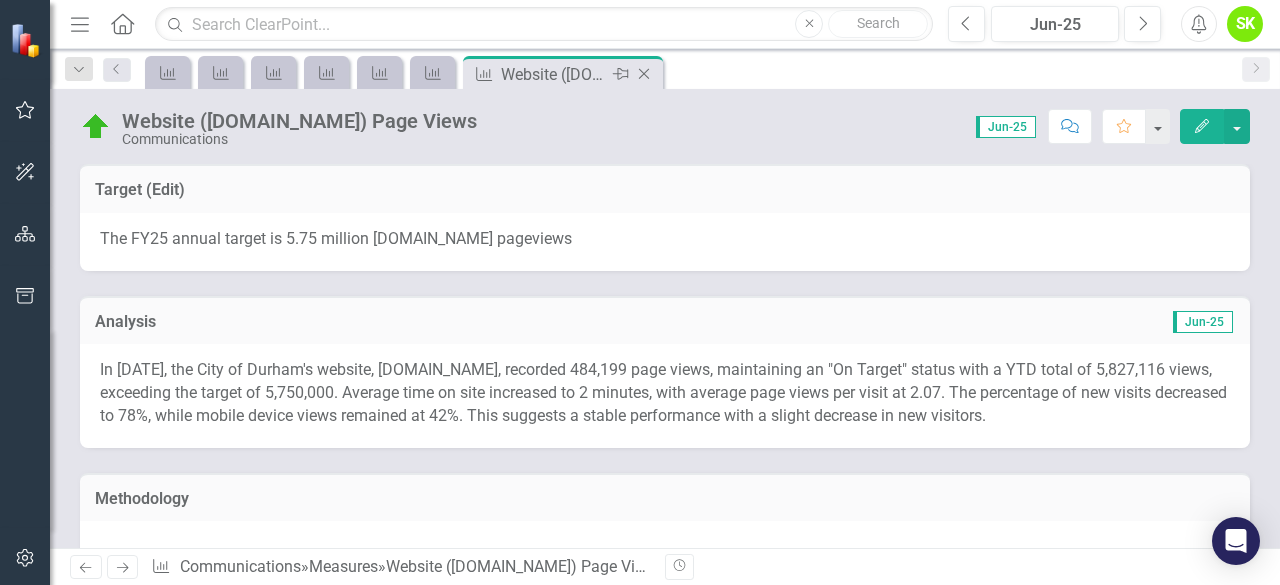 click on "Close" 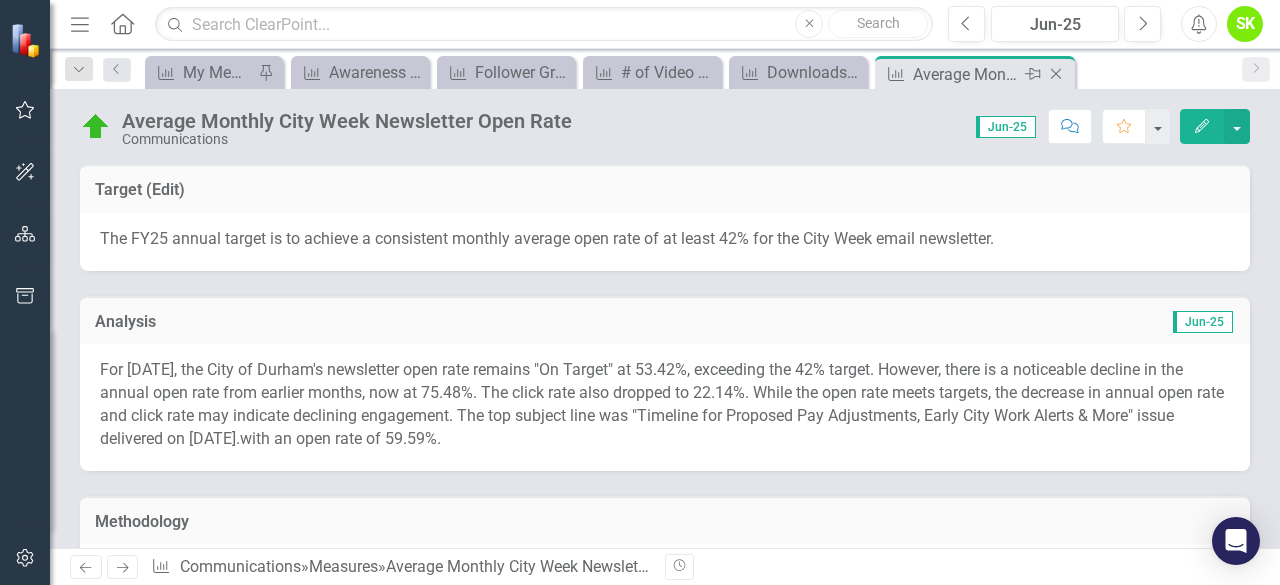 click on "Close" 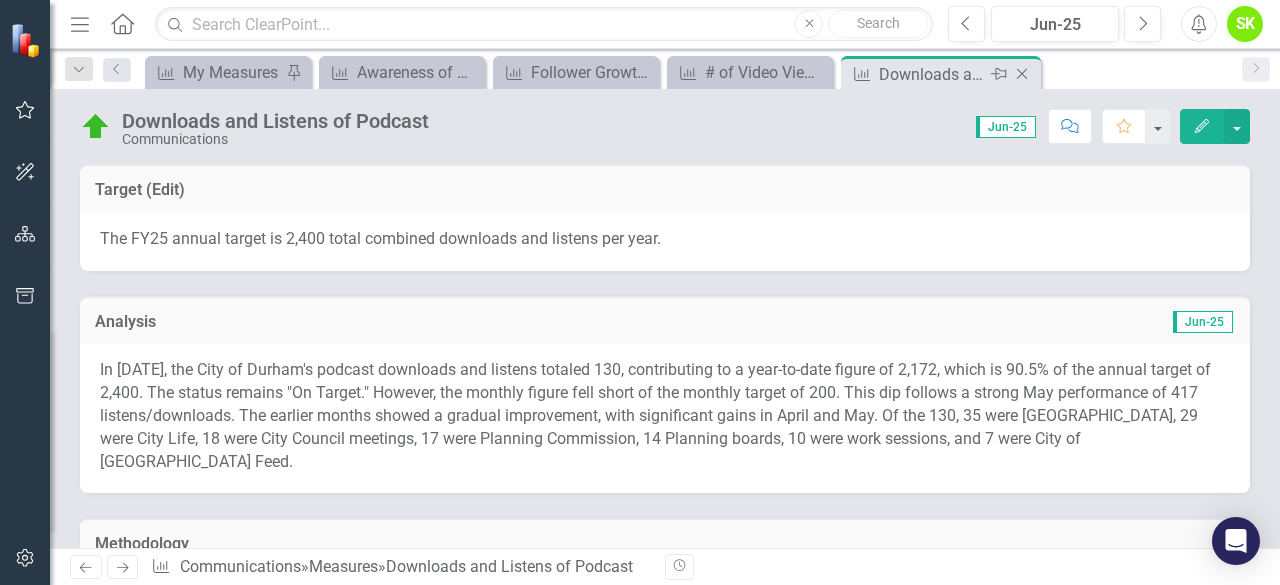 click 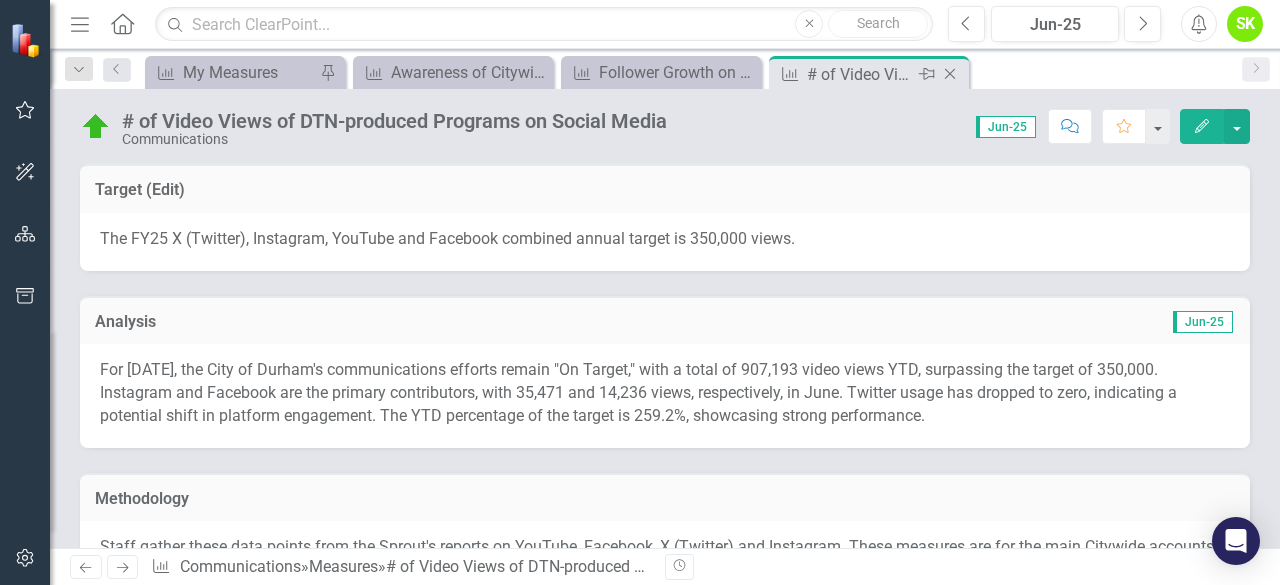 click on "Close" 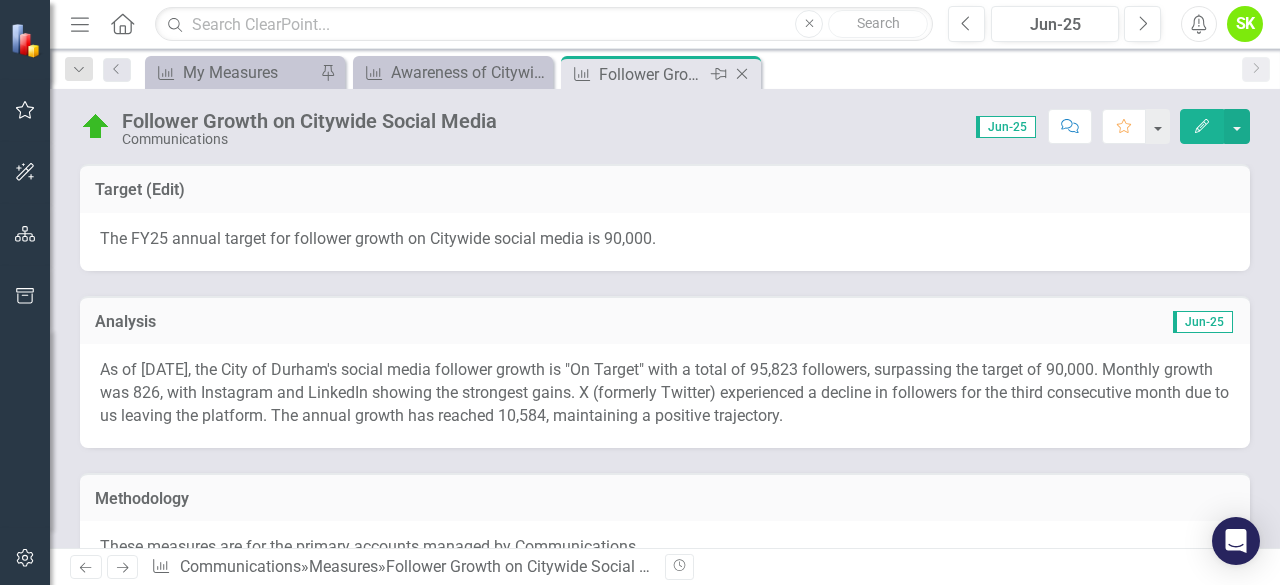 click on "Close" 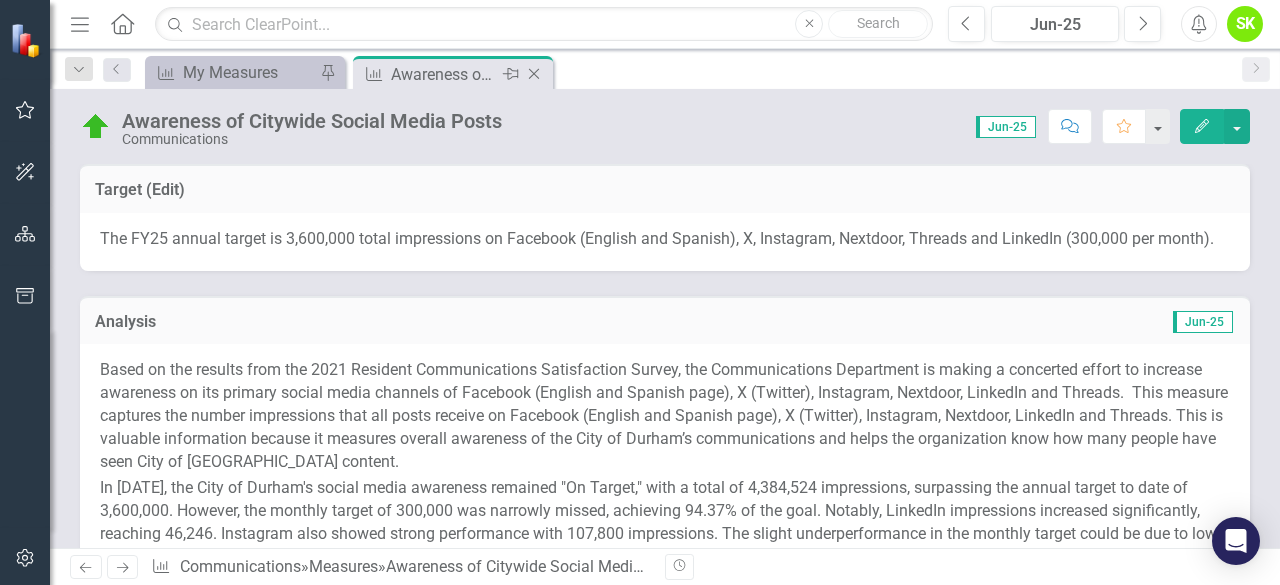 click on "Close" 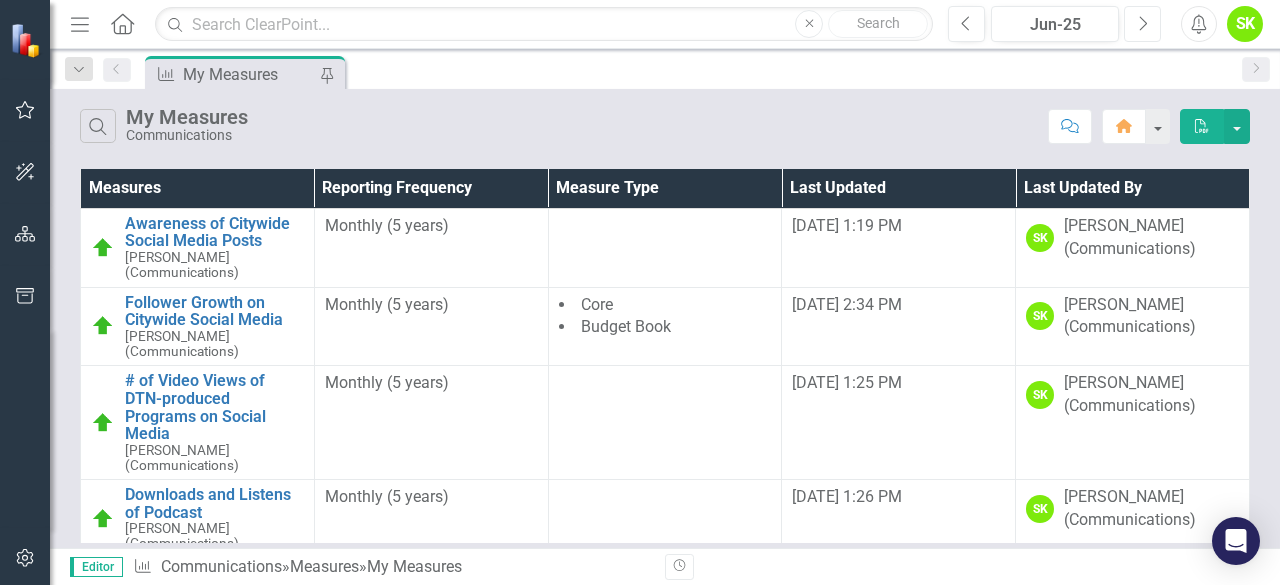 click on "Next" at bounding box center [1142, 24] 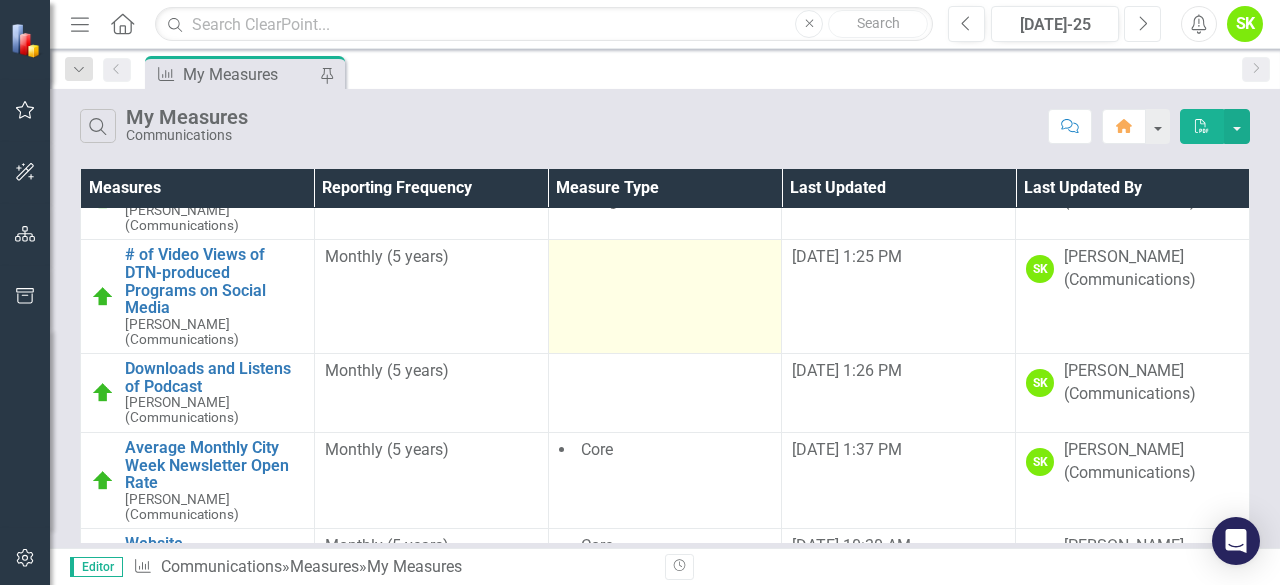 scroll, scrollTop: 0, scrollLeft: 0, axis: both 